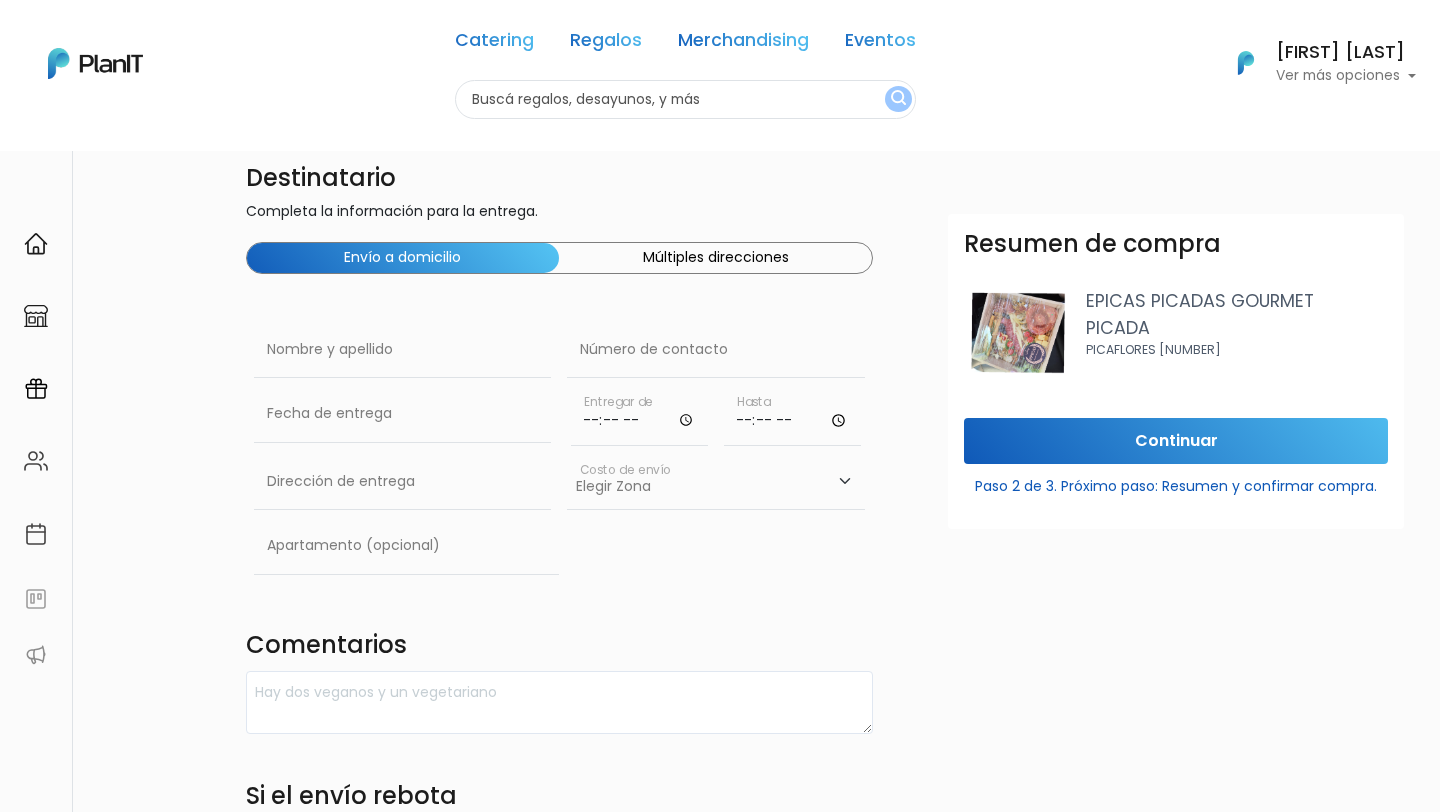 scroll, scrollTop: 0, scrollLeft: 0, axis: both 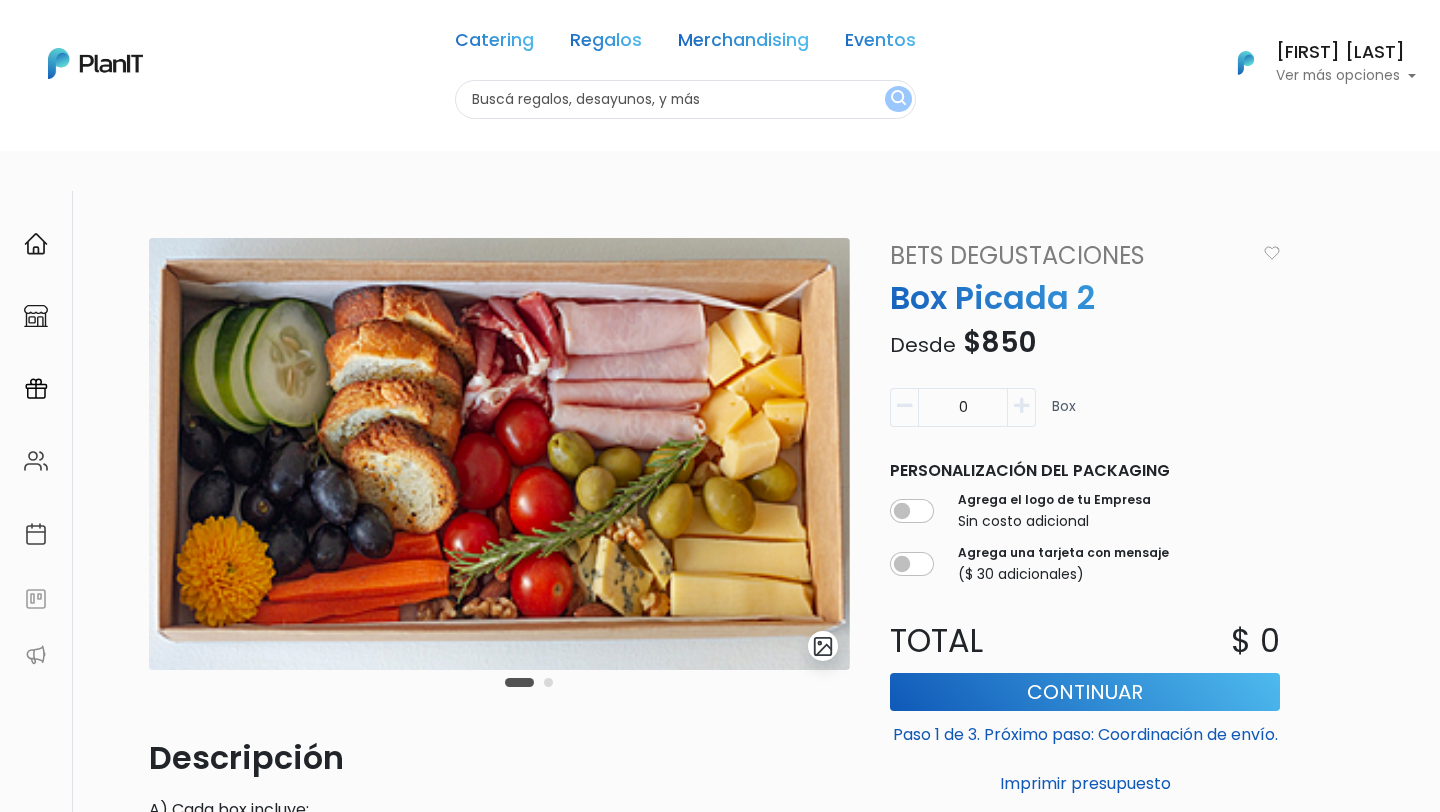 click at bounding box center (1021, 406) 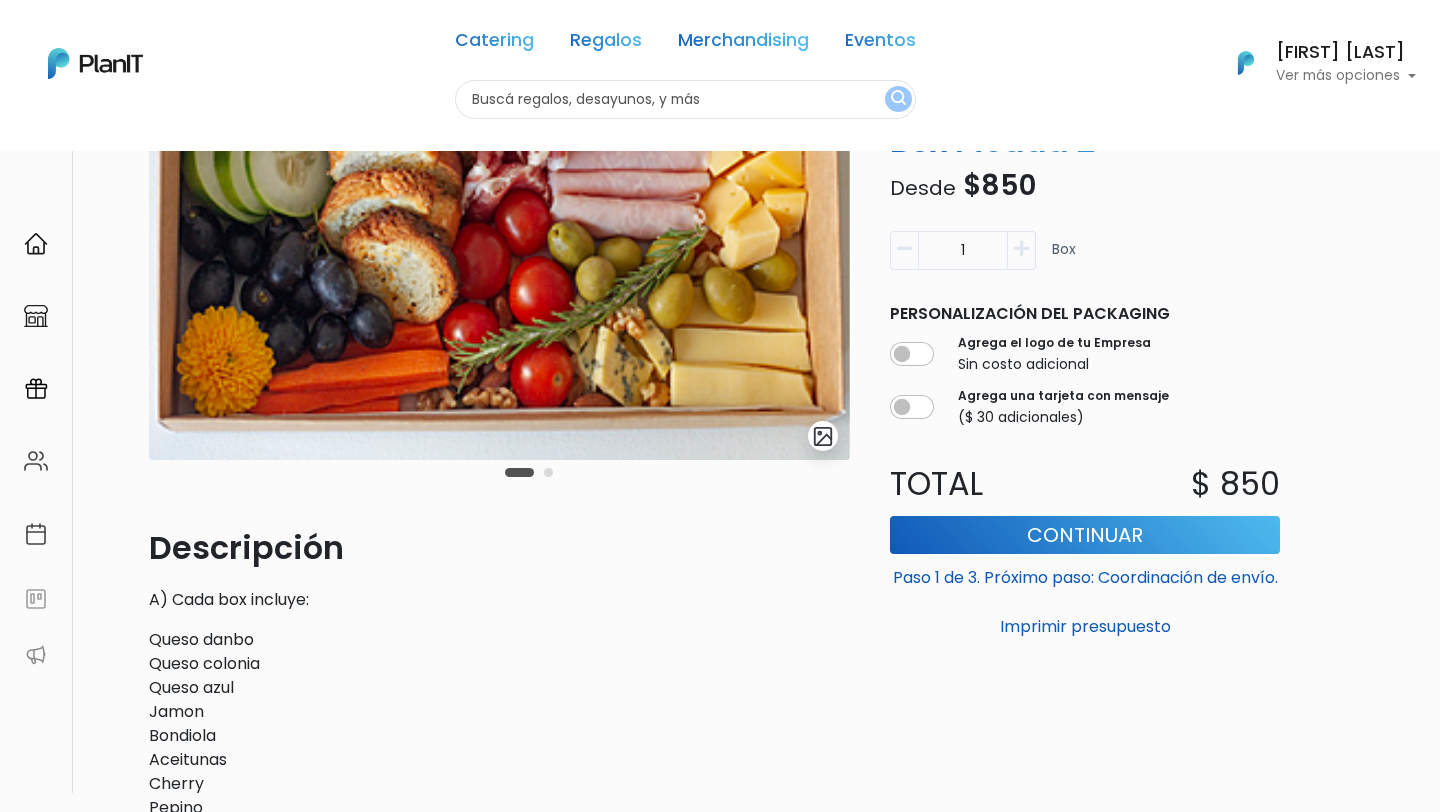 scroll, scrollTop: 0, scrollLeft: 0, axis: both 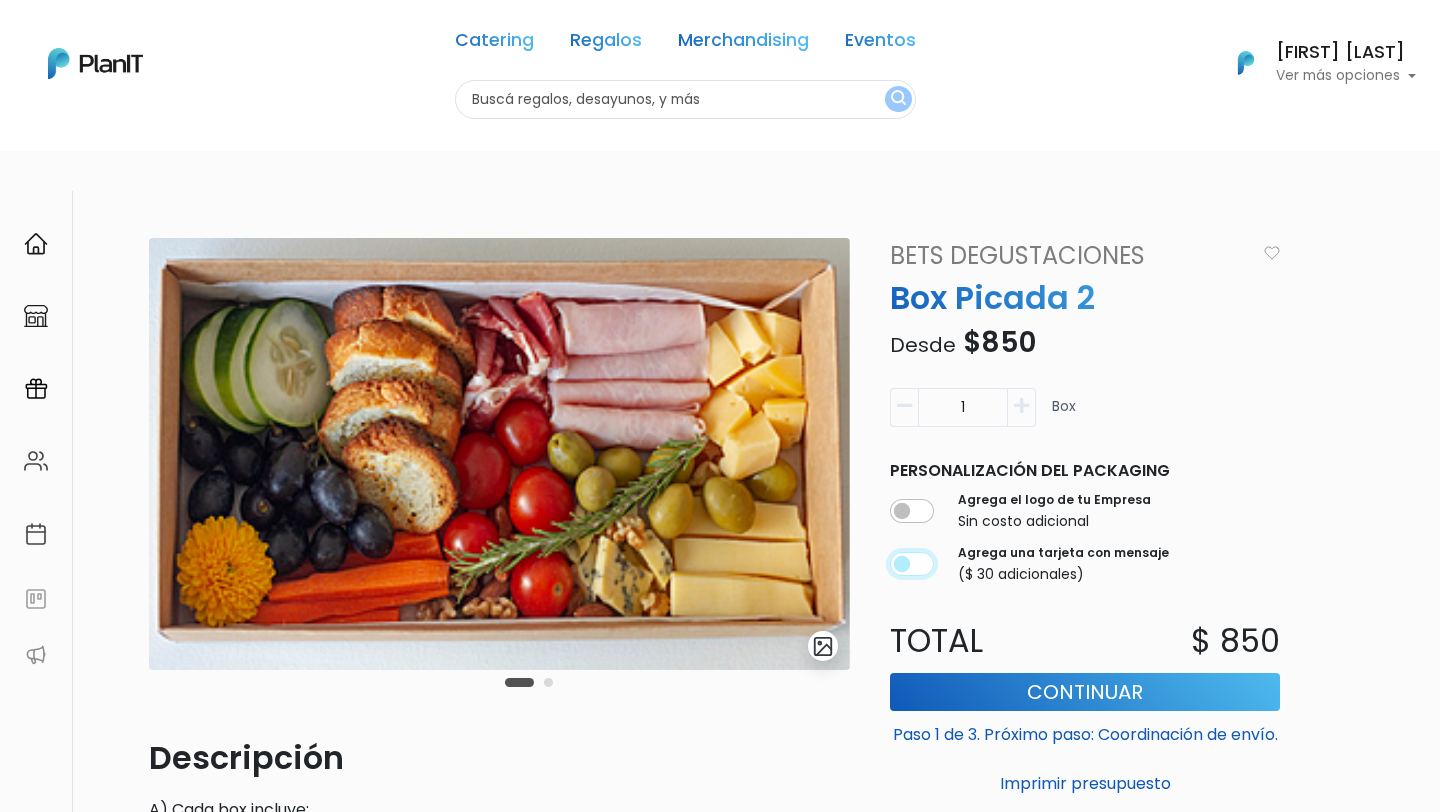 click at bounding box center [912, 564] 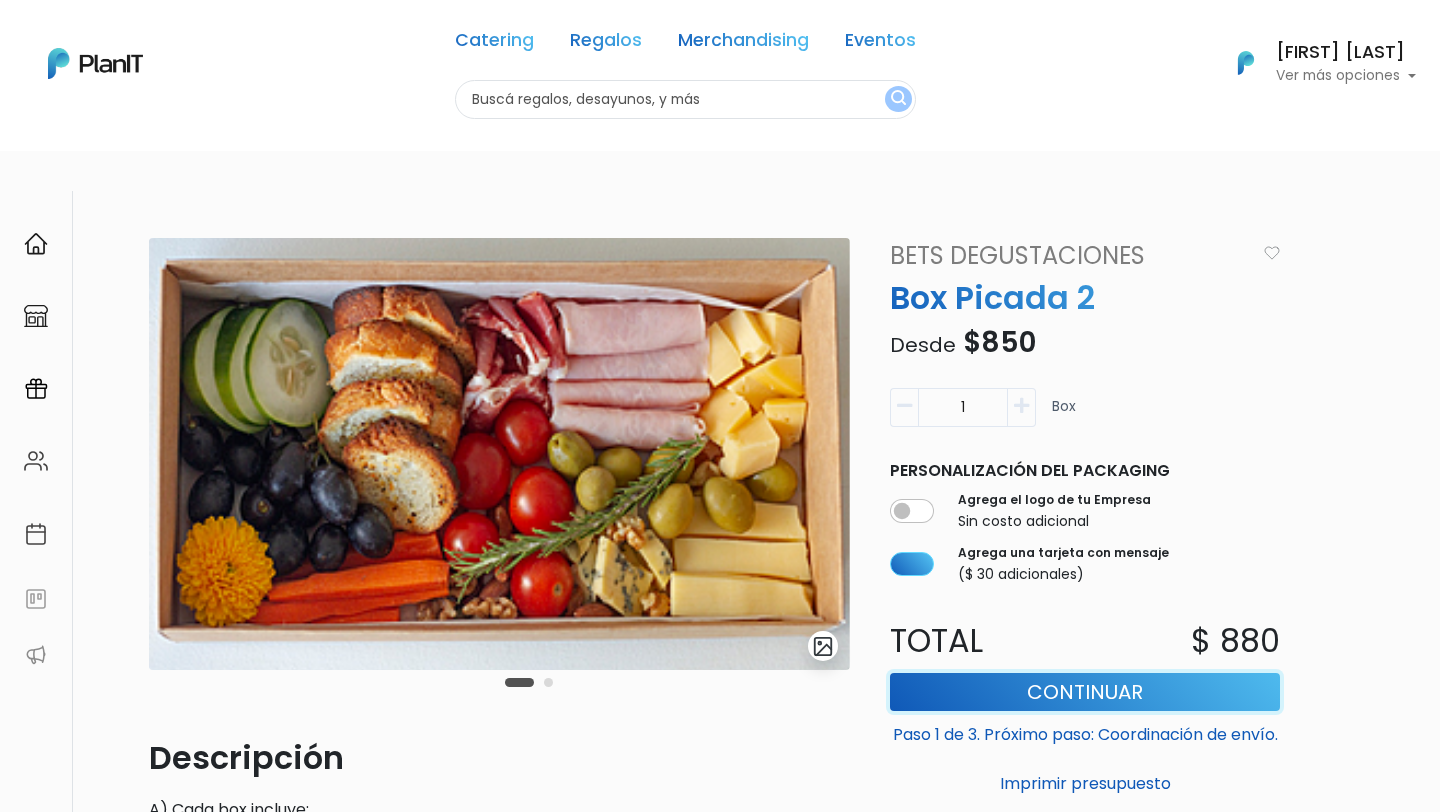 click on "Continuar" at bounding box center [1085, 692] 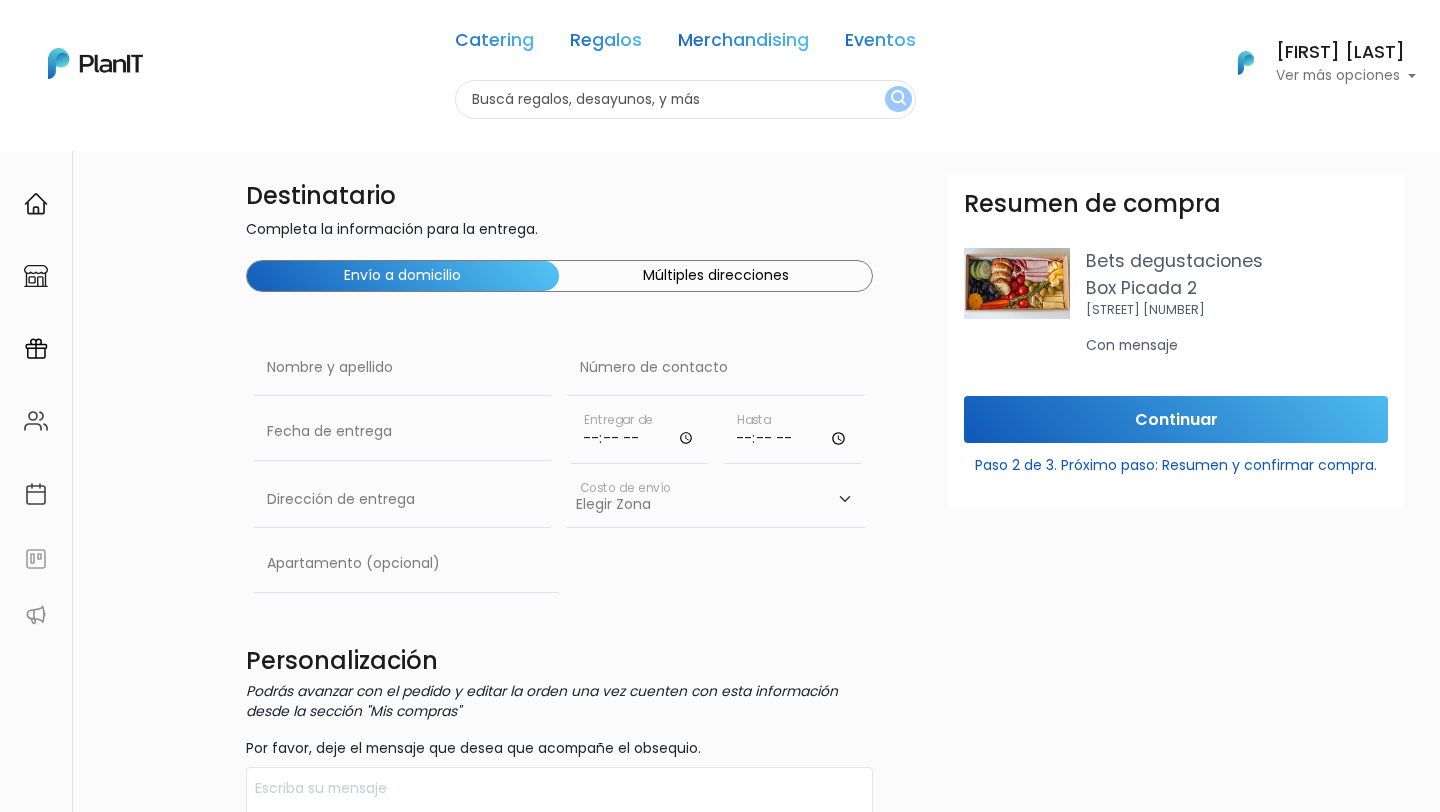 scroll, scrollTop: 0, scrollLeft: 0, axis: both 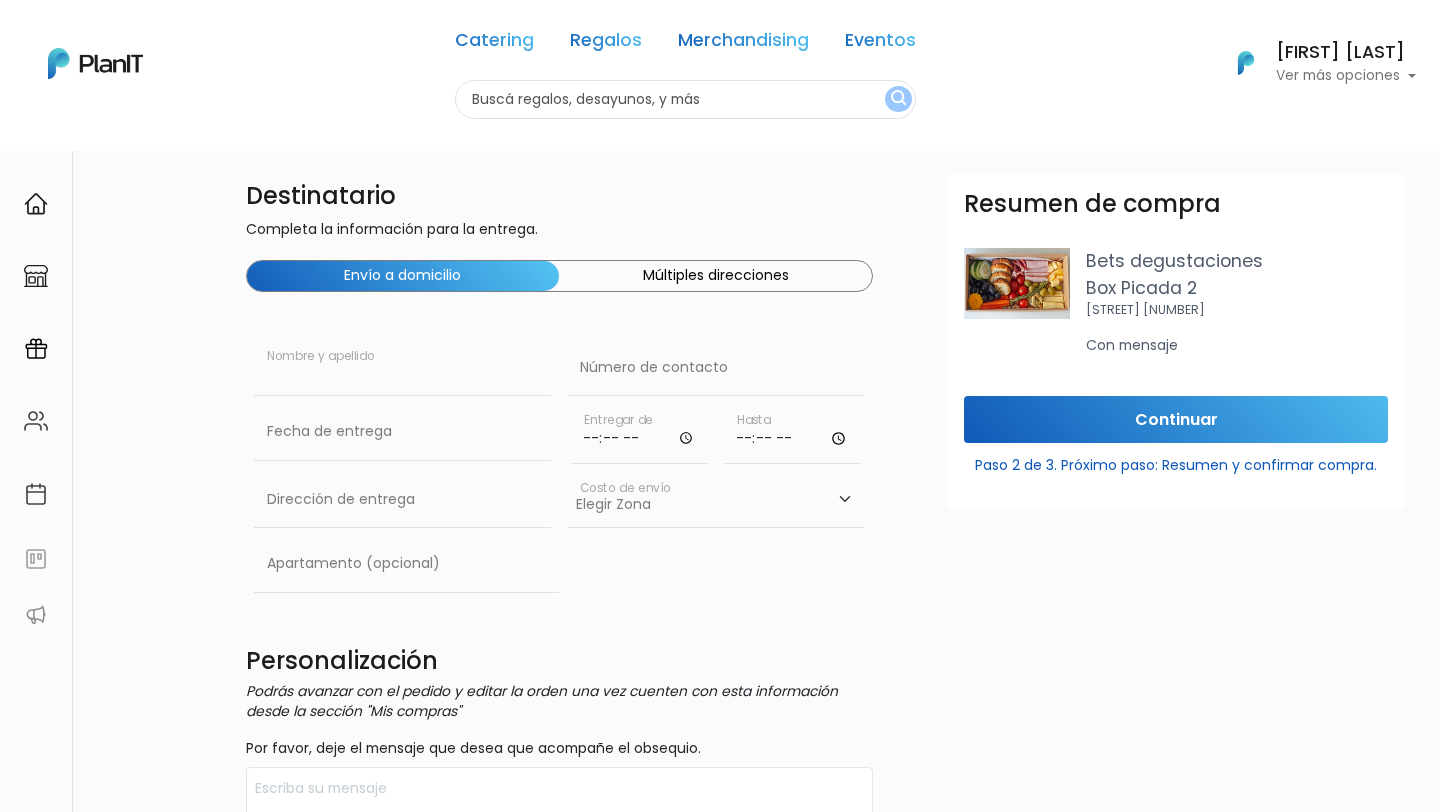click at bounding box center (403, 368) 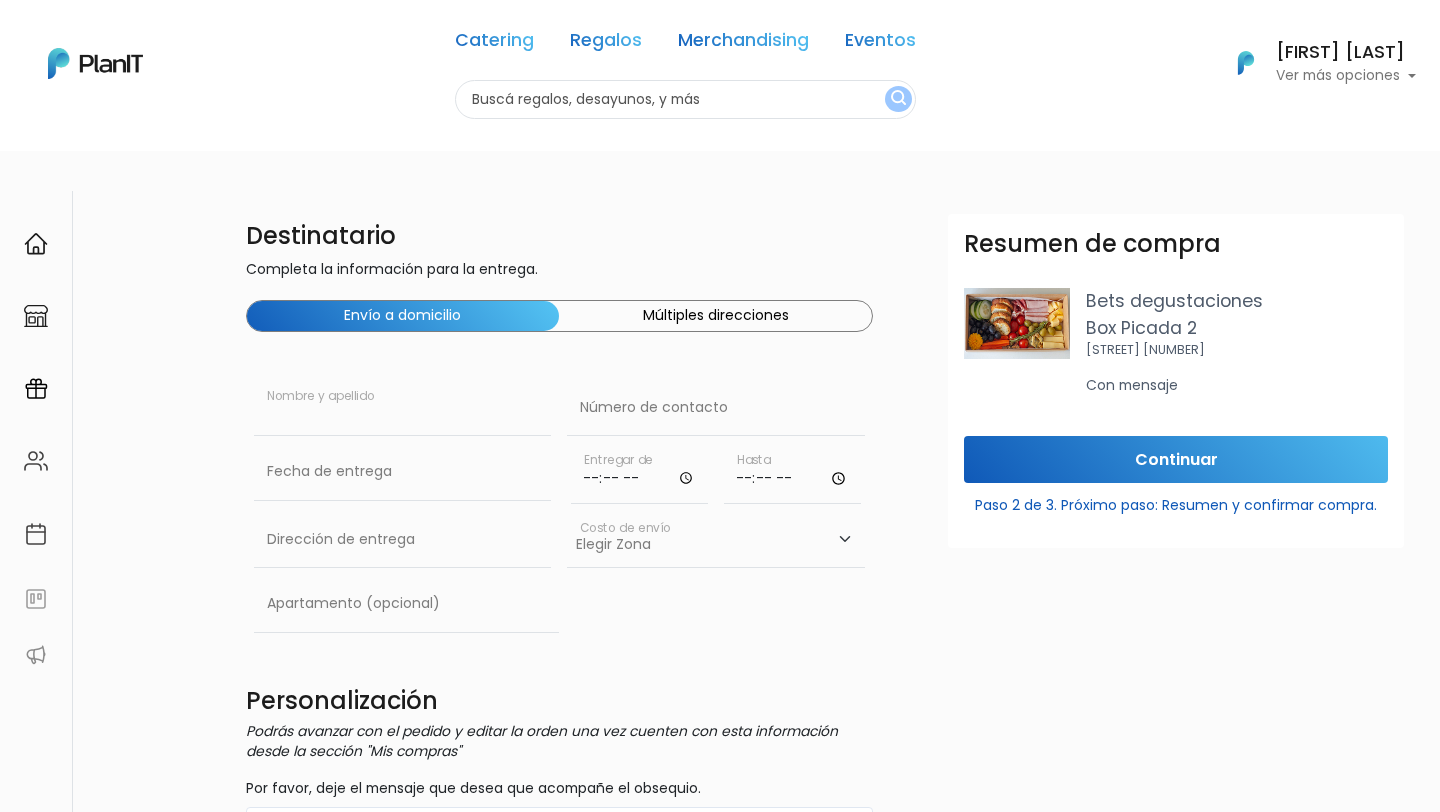 type on "[FIRST] [LAST]" 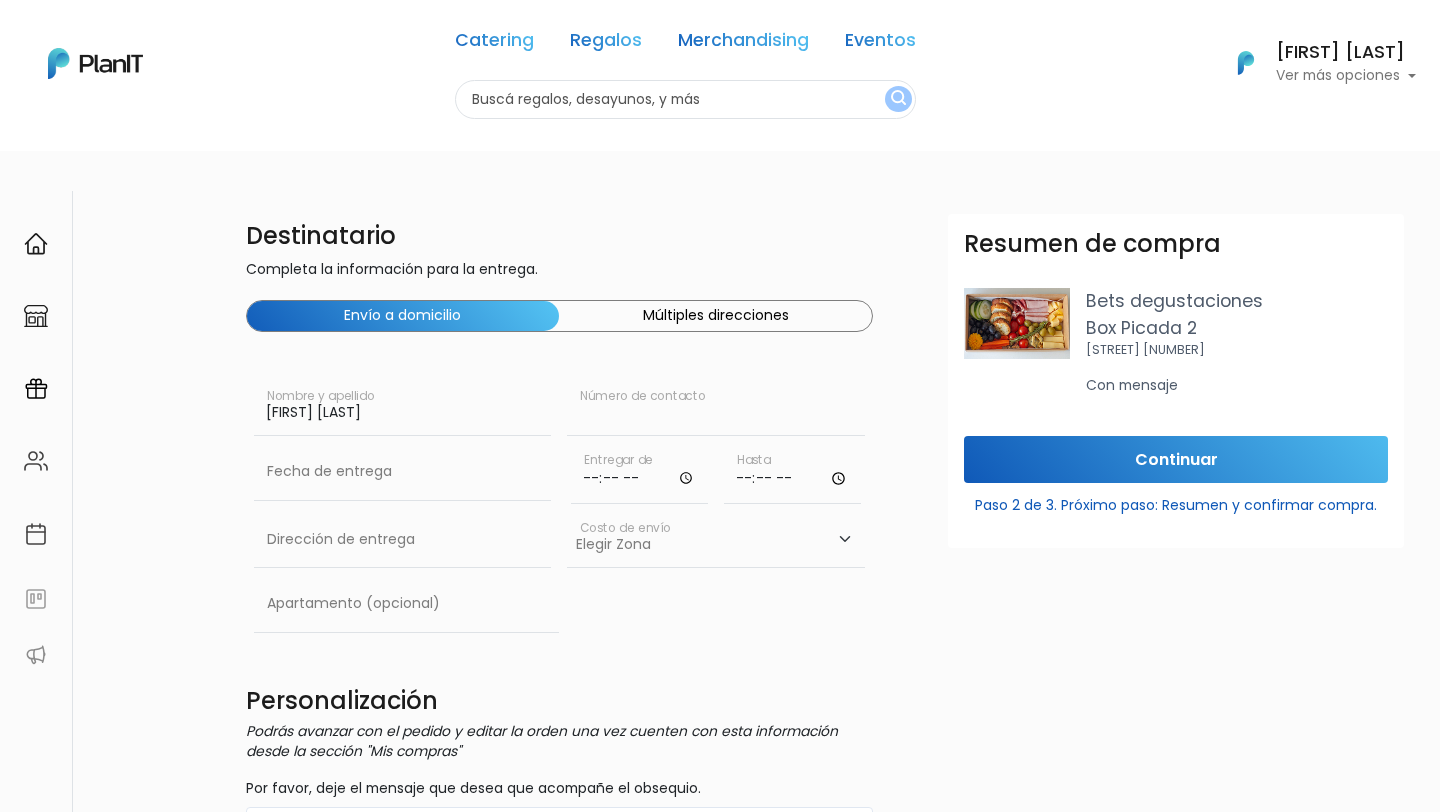 click at bounding box center (716, 408) 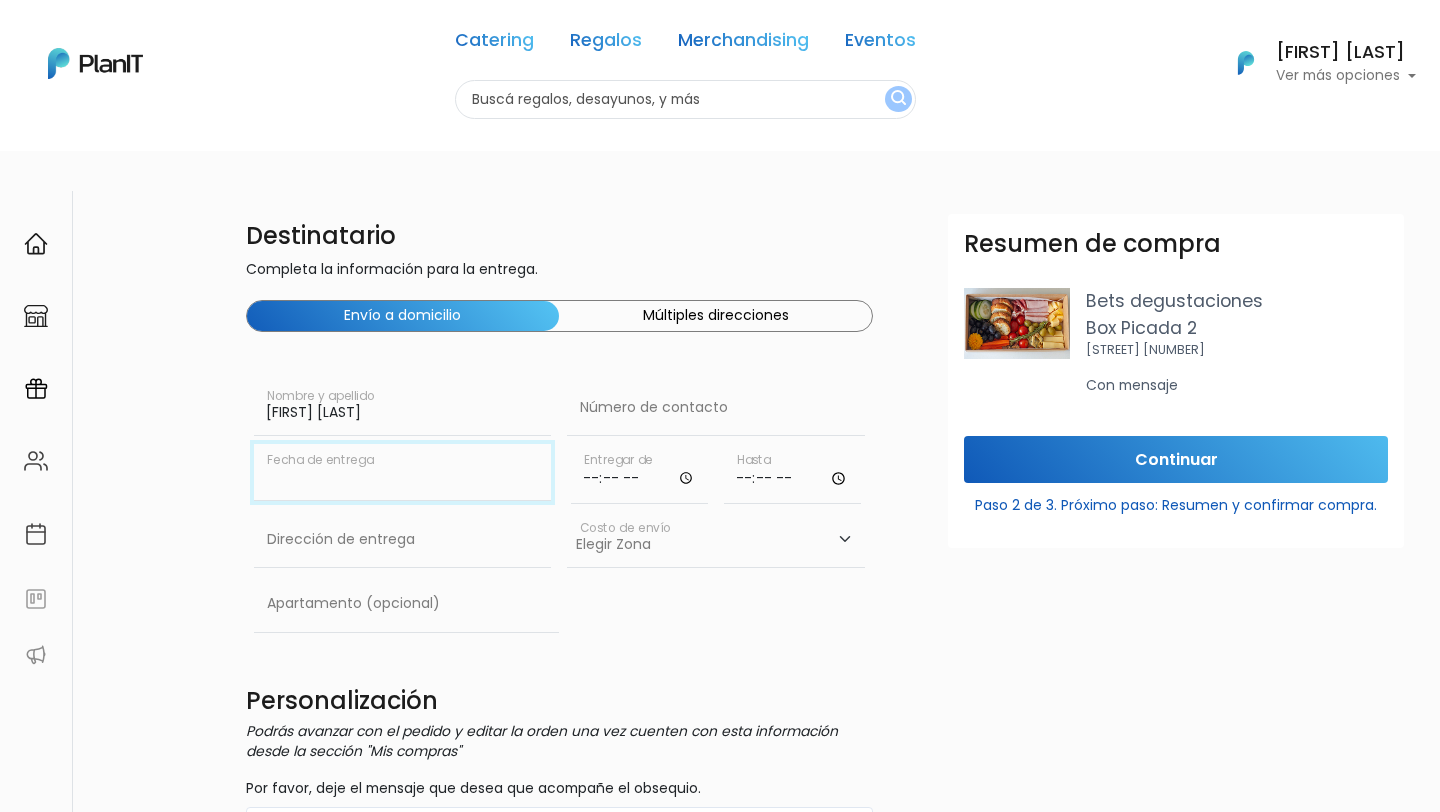 click at bounding box center [403, 472] 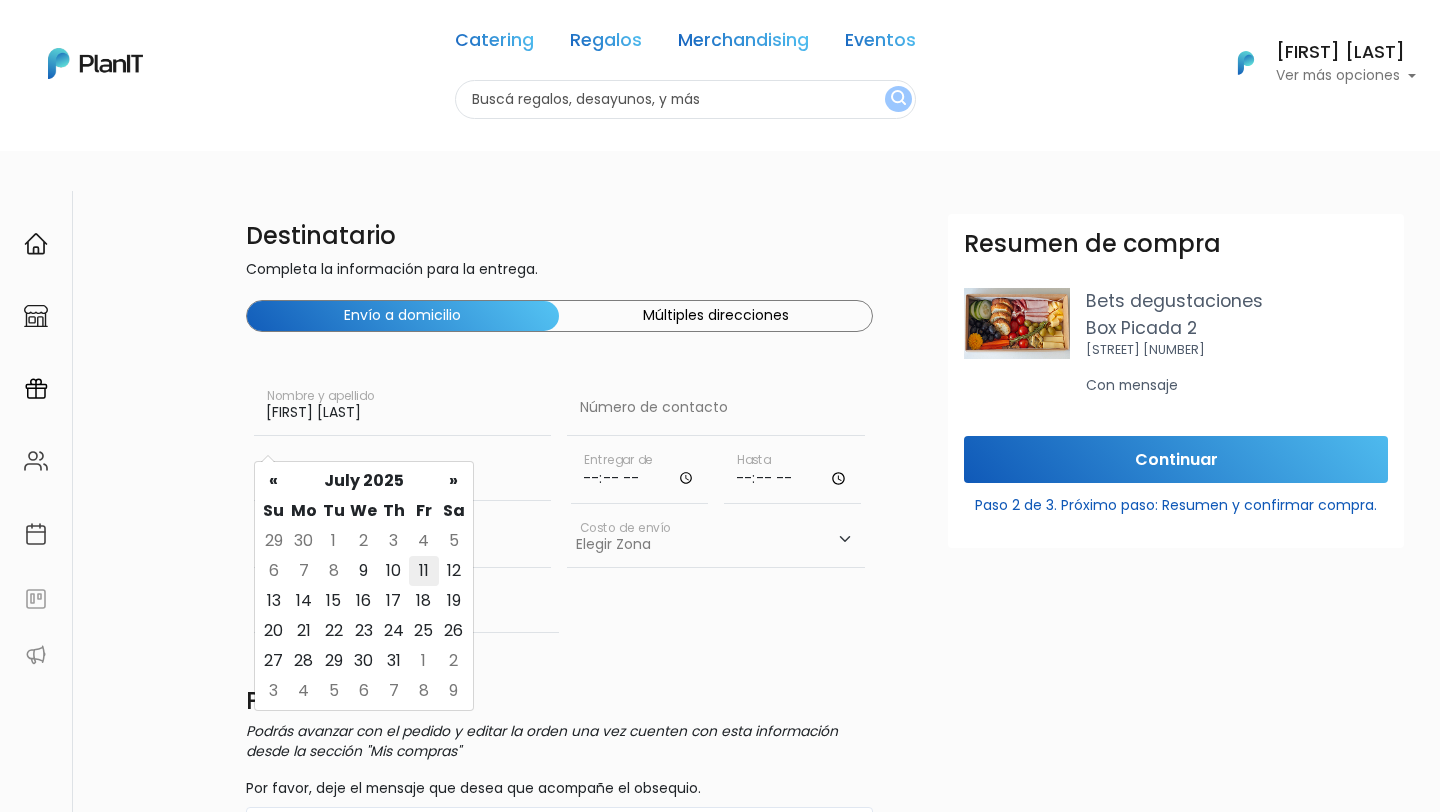 click on "11" at bounding box center [424, 541] 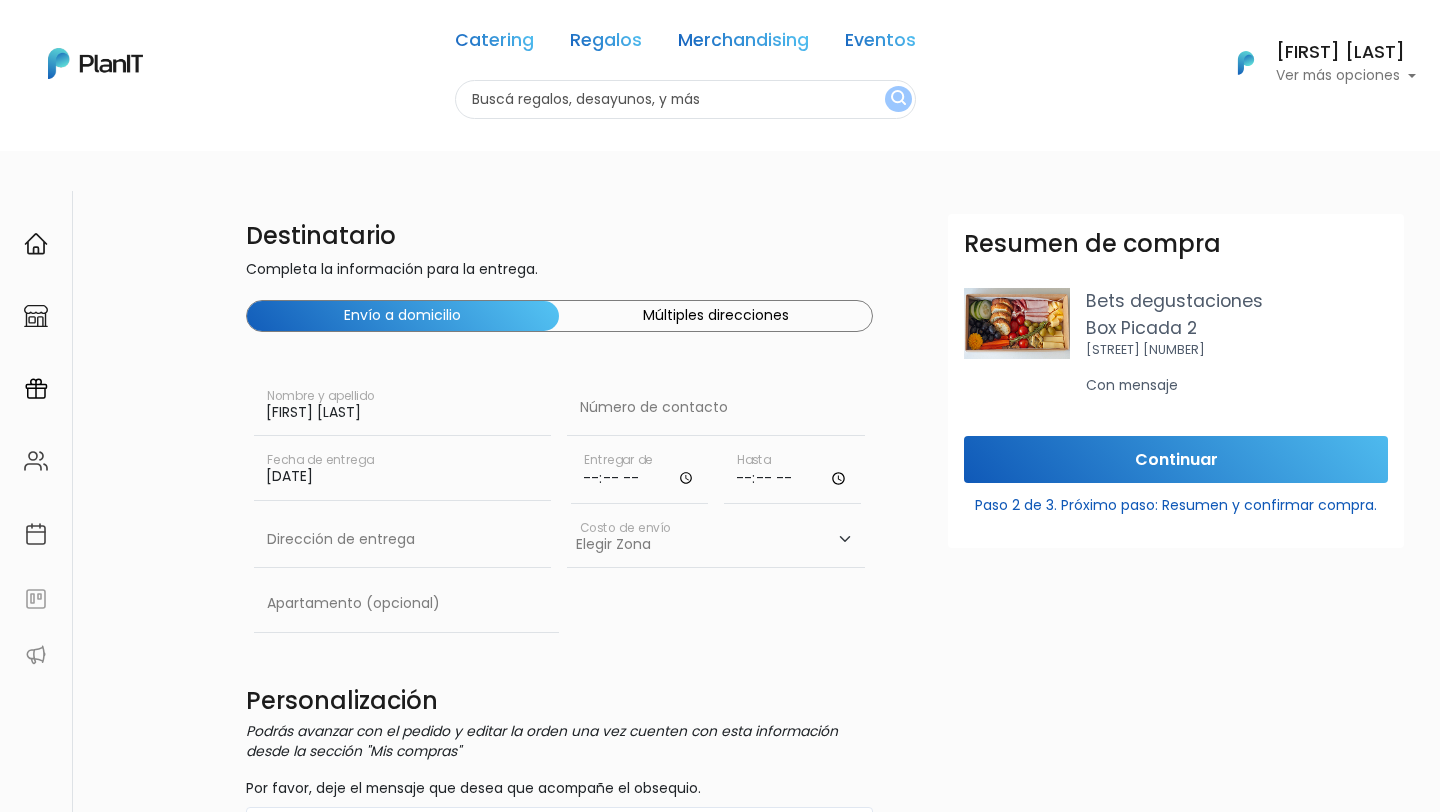 click at bounding box center (639, 474) 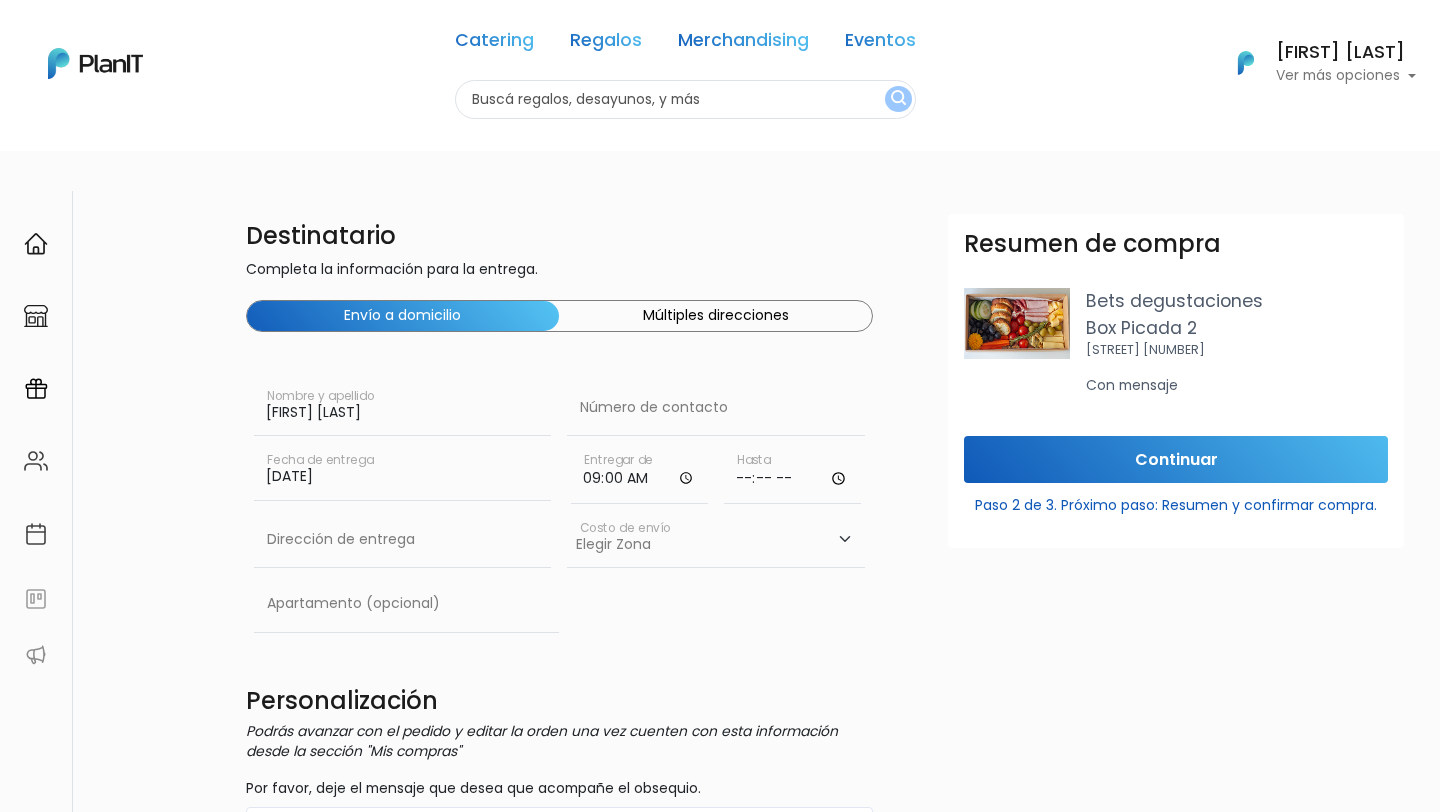 type on "09:00" 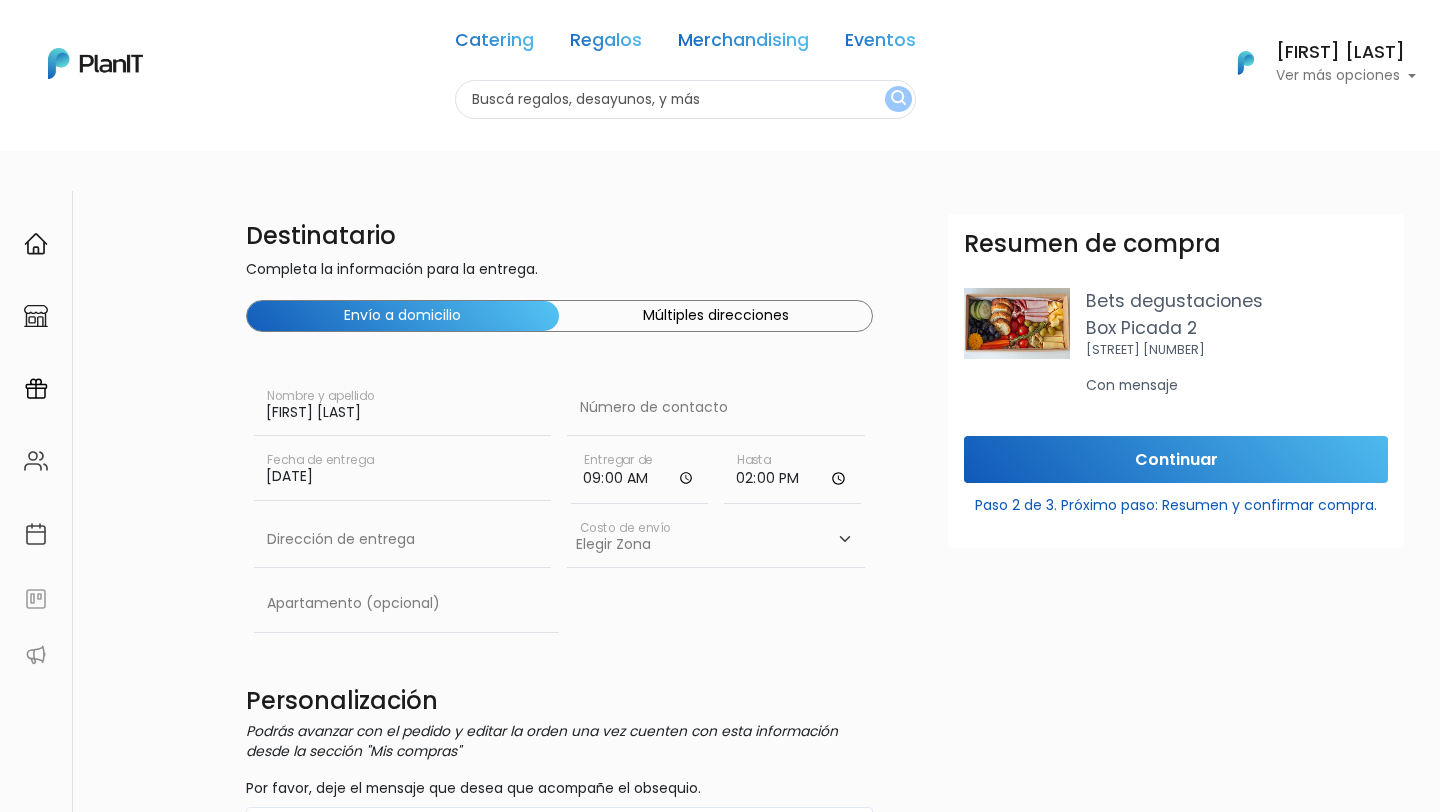 type on "14:00" 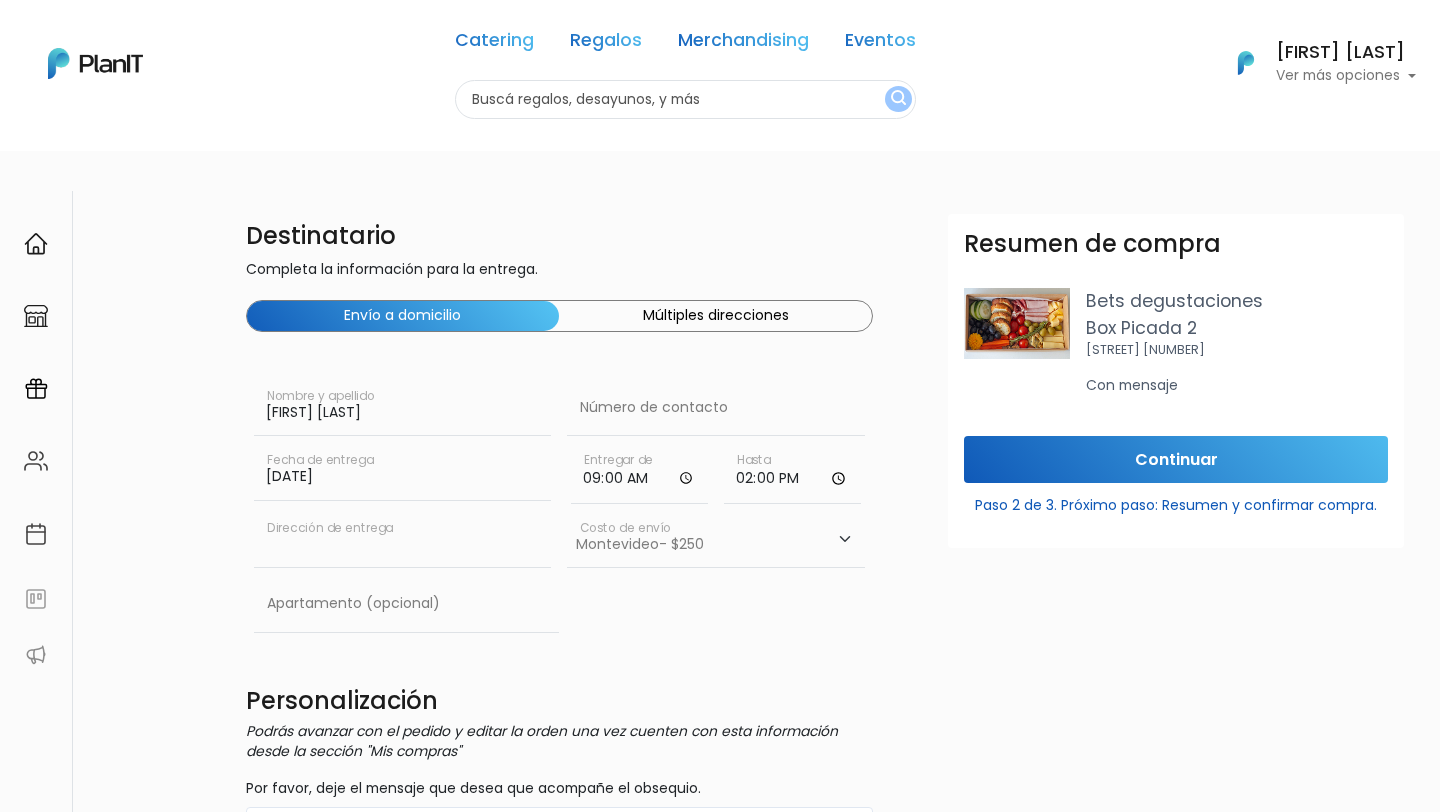 click at bounding box center [403, 540] 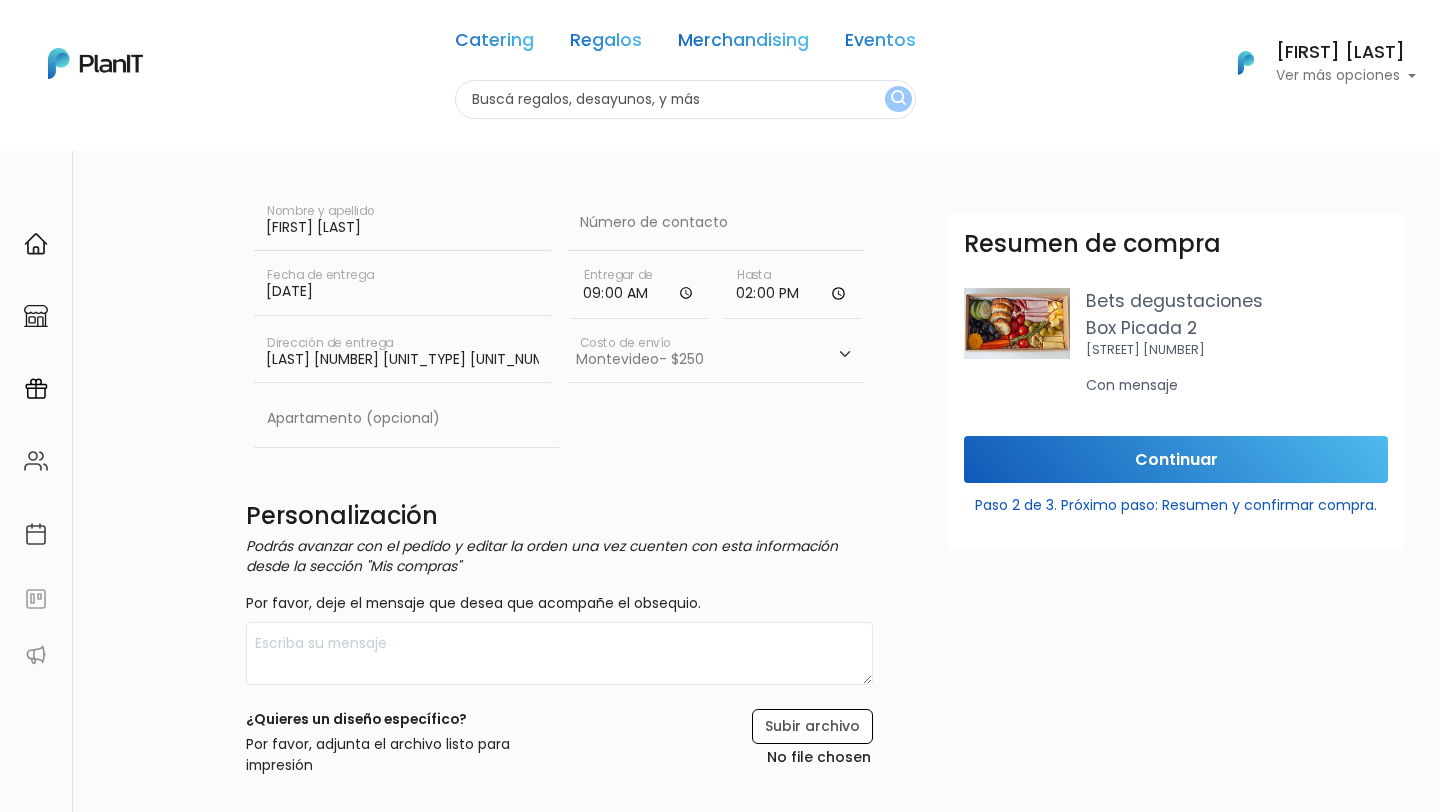scroll, scrollTop: 184, scrollLeft: 0, axis: vertical 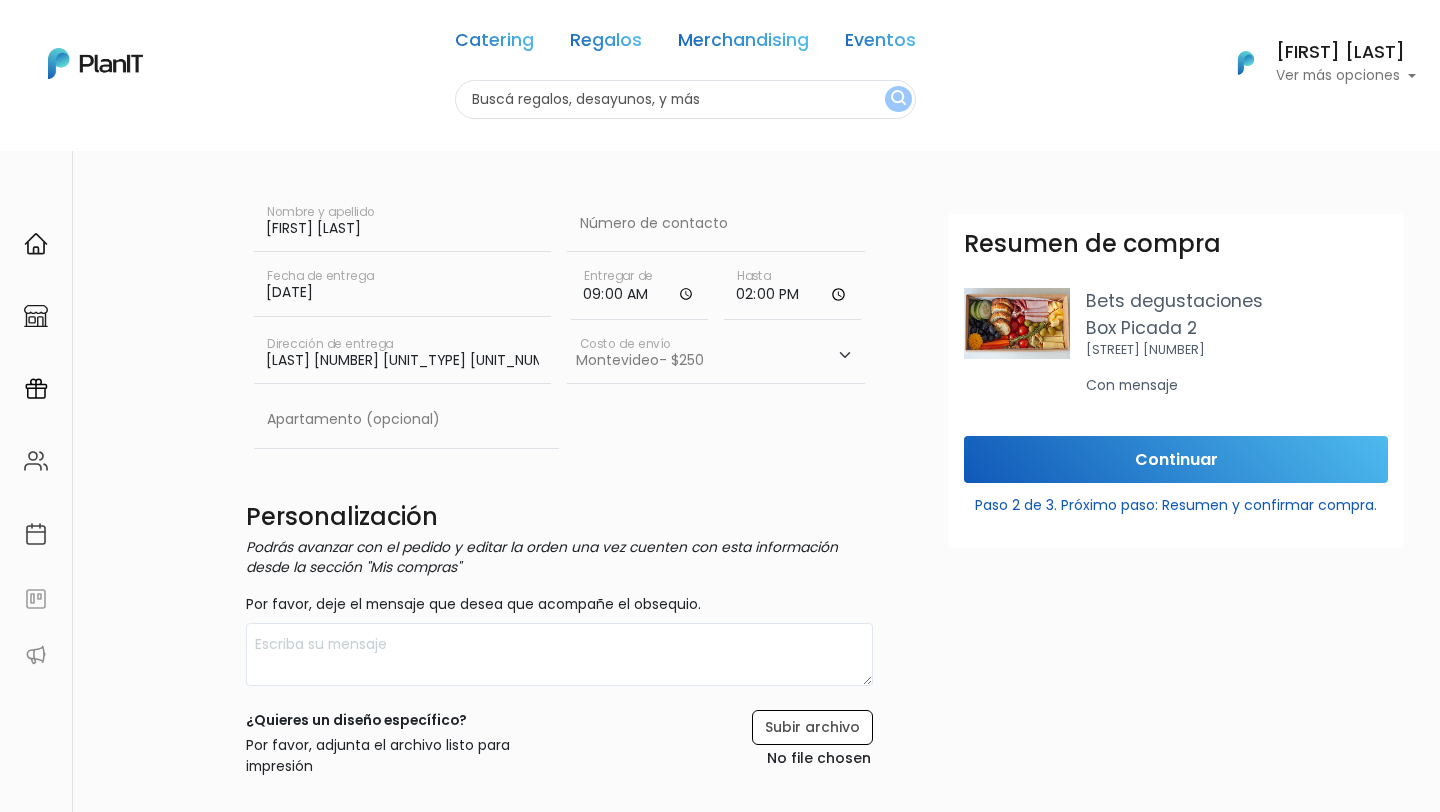 type on "[LAST] [NUMBER] [UNIT_TYPE] [UNIT_NUMBER]" 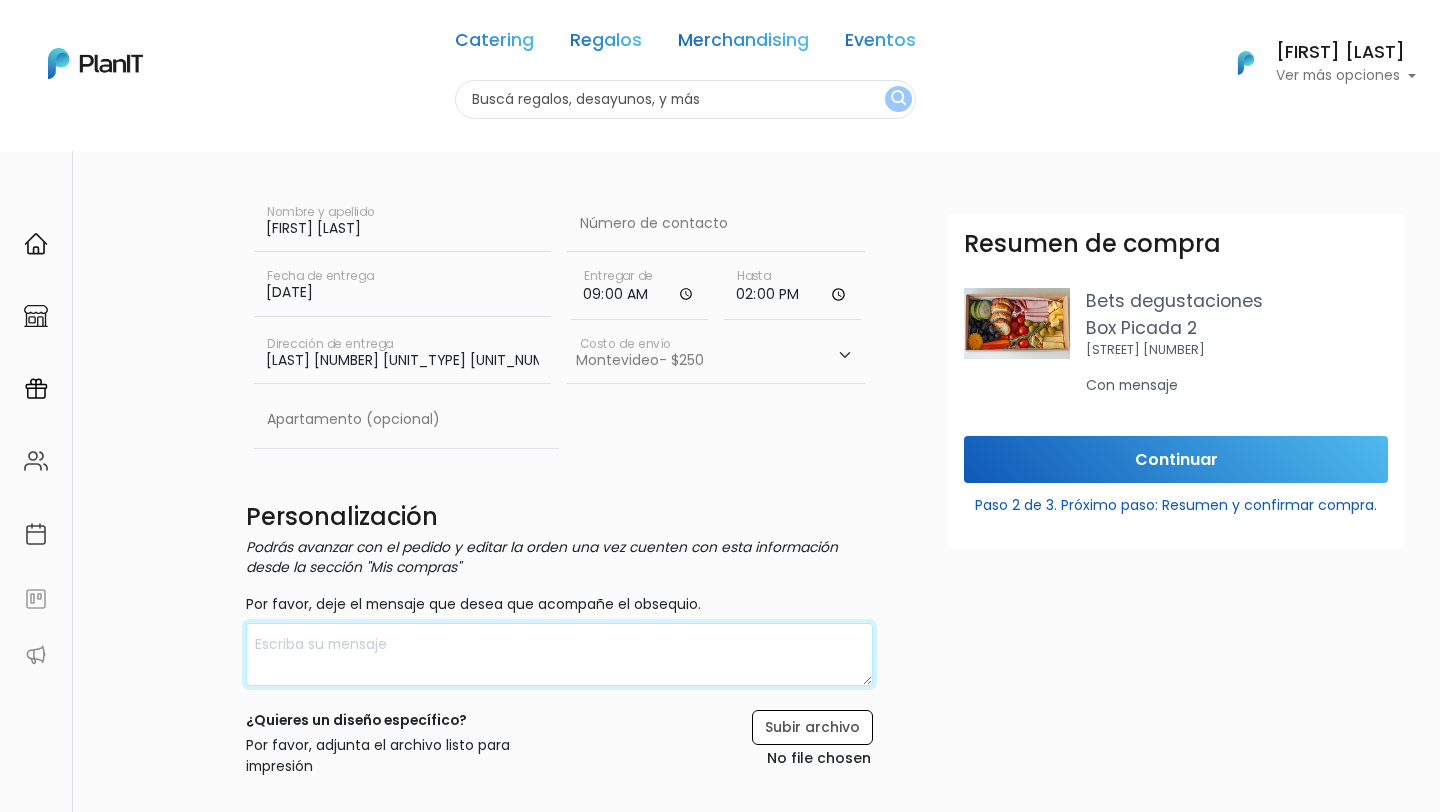click at bounding box center (560, 654) 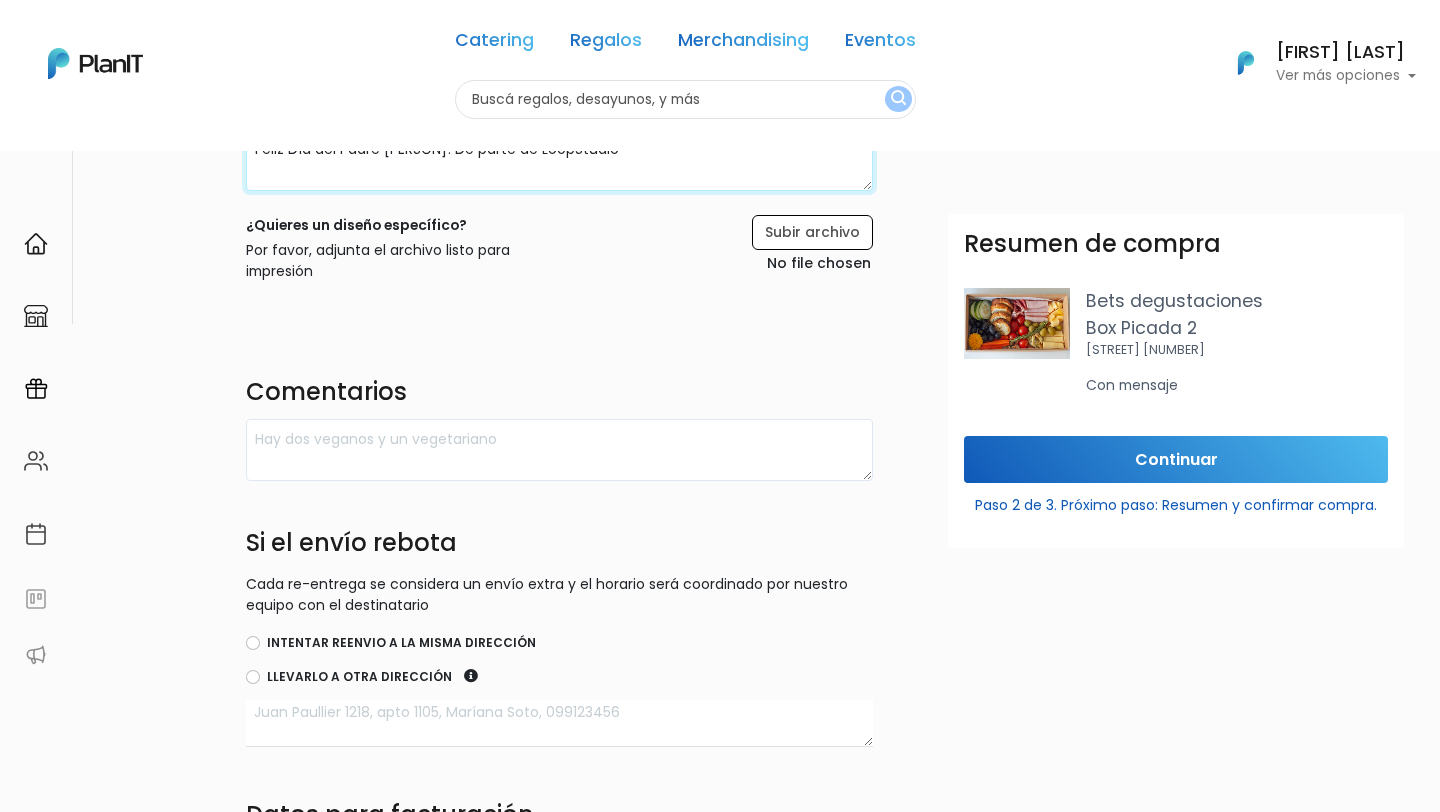 scroll, scrollTop: 703, scrollLeft: 0, axis: vertical 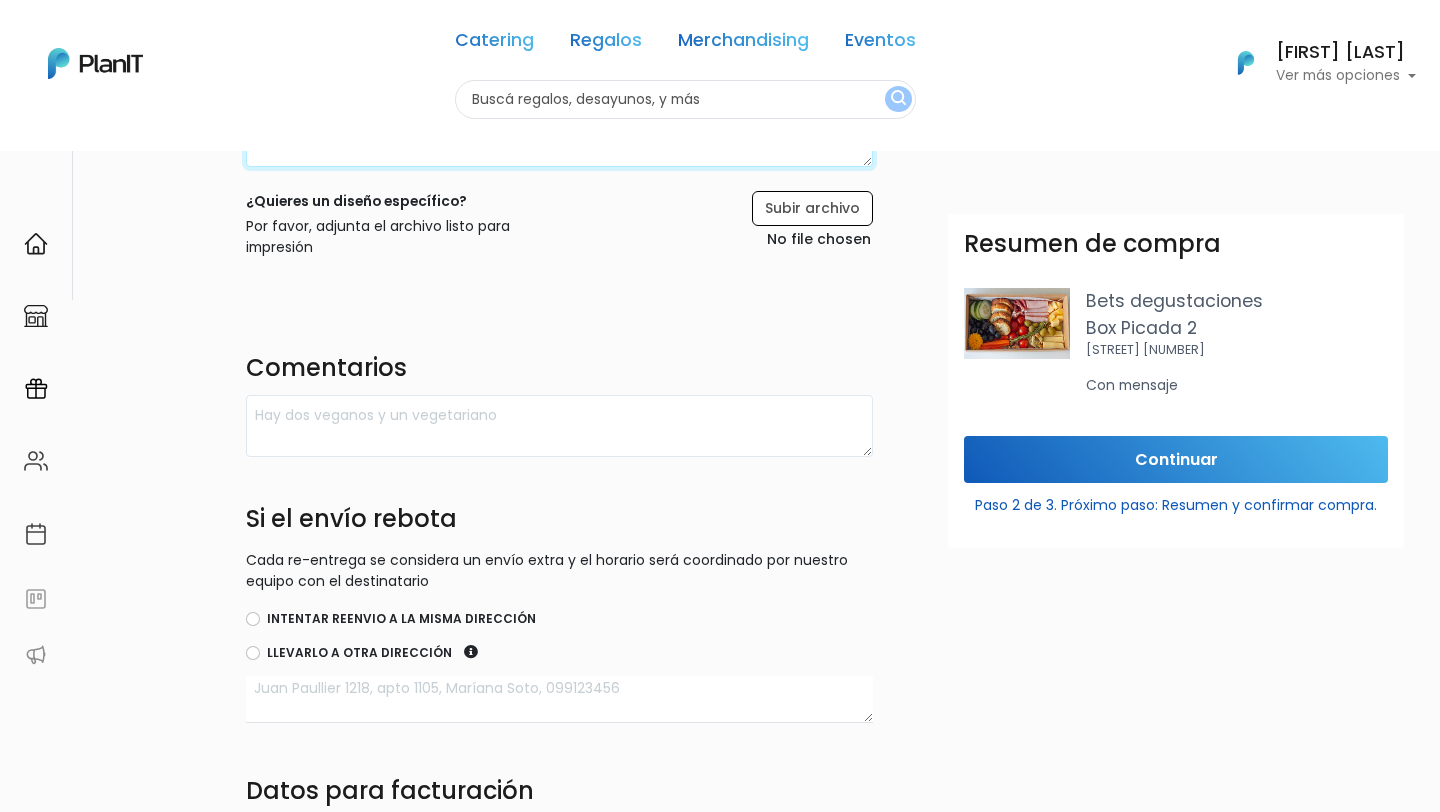 type on "Feliz Día del Padre [PERSON]! De parte de LoopStudio" 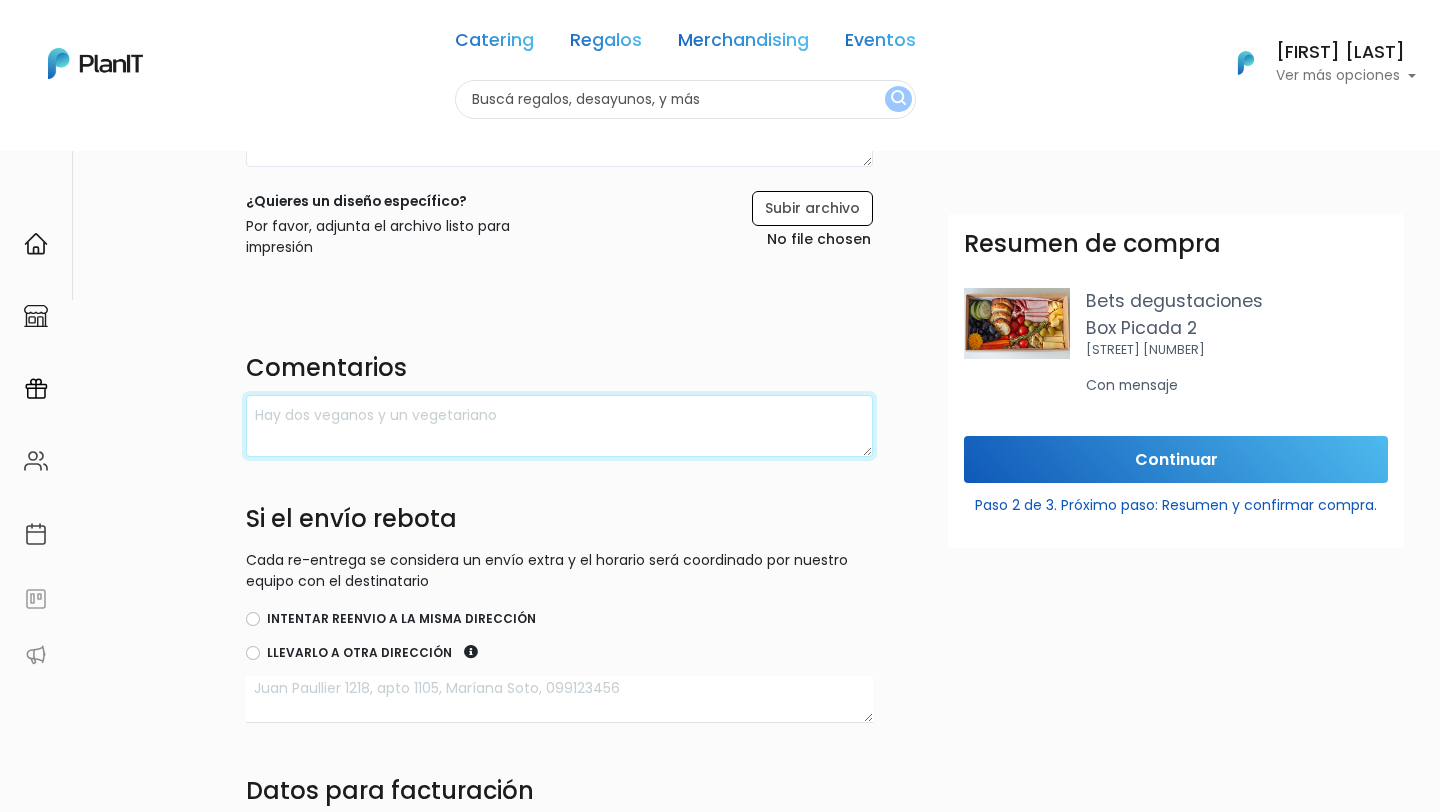 click at bounding box center [560, 426] 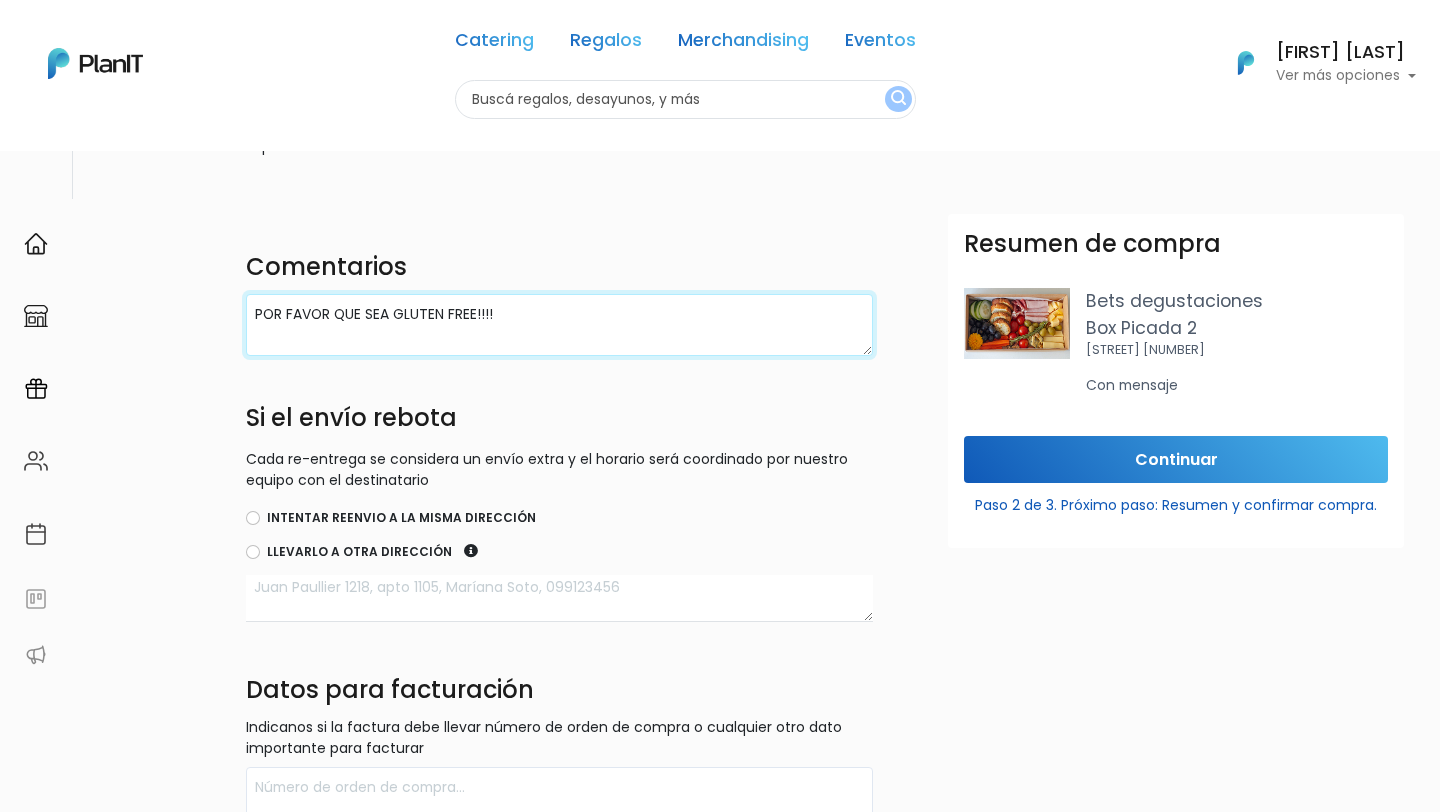 type on "POR FAVOR QUE SEA GLUTEN FREE!!!!" 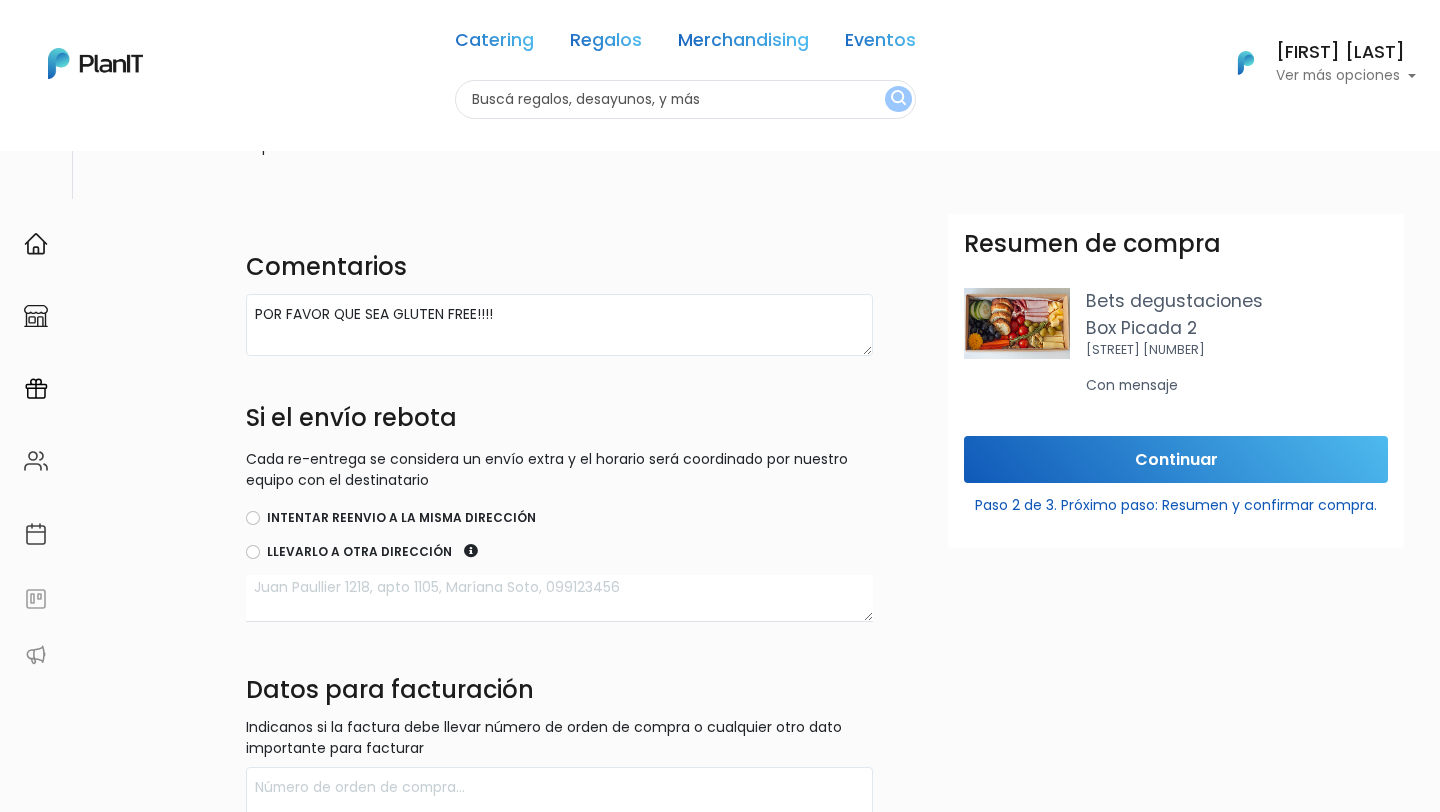 click on "Intentar reenvio a la misma dirección" at bounding box center [401, 518] 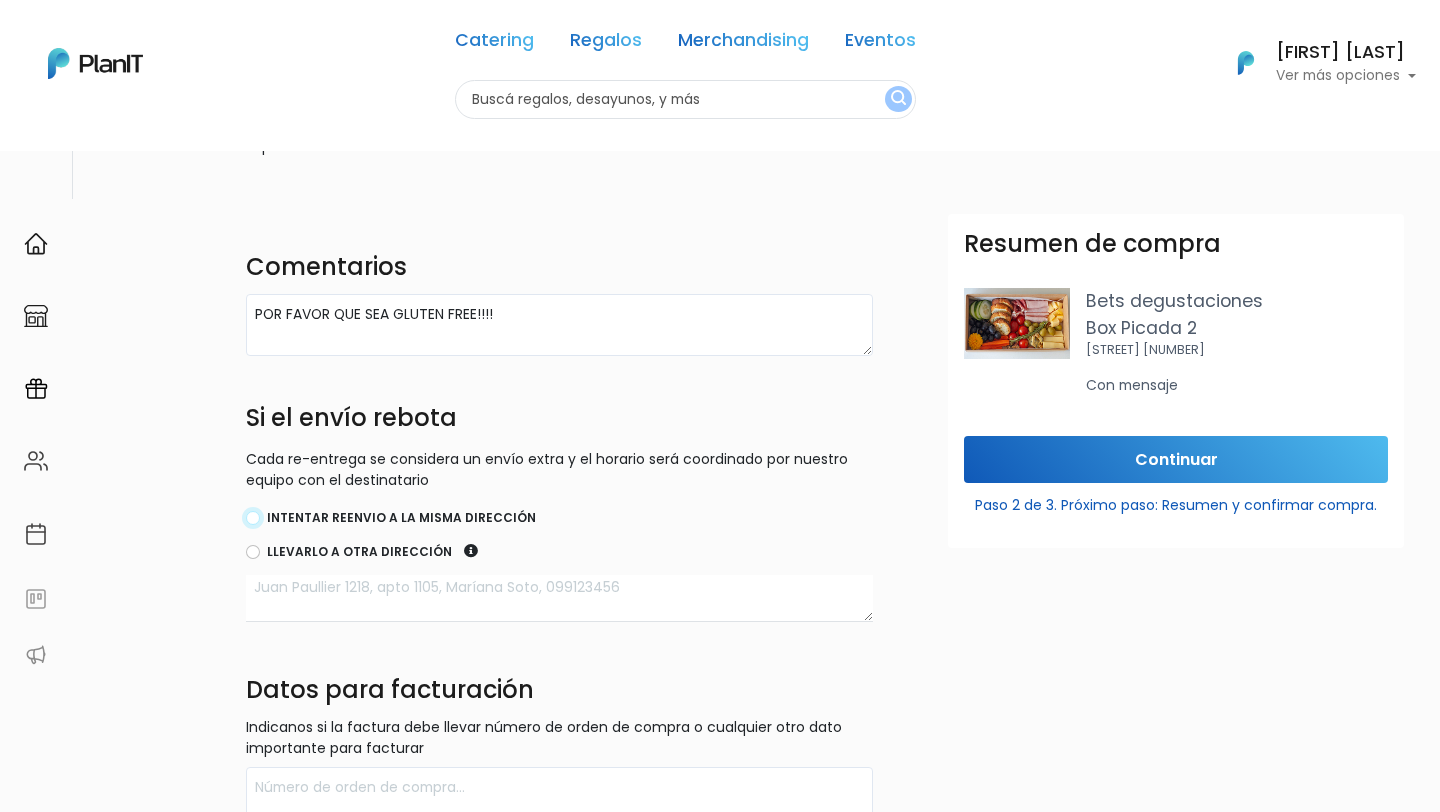 click on "Intentar reenvio a la misma dirección" at bounding box center (253, 518) 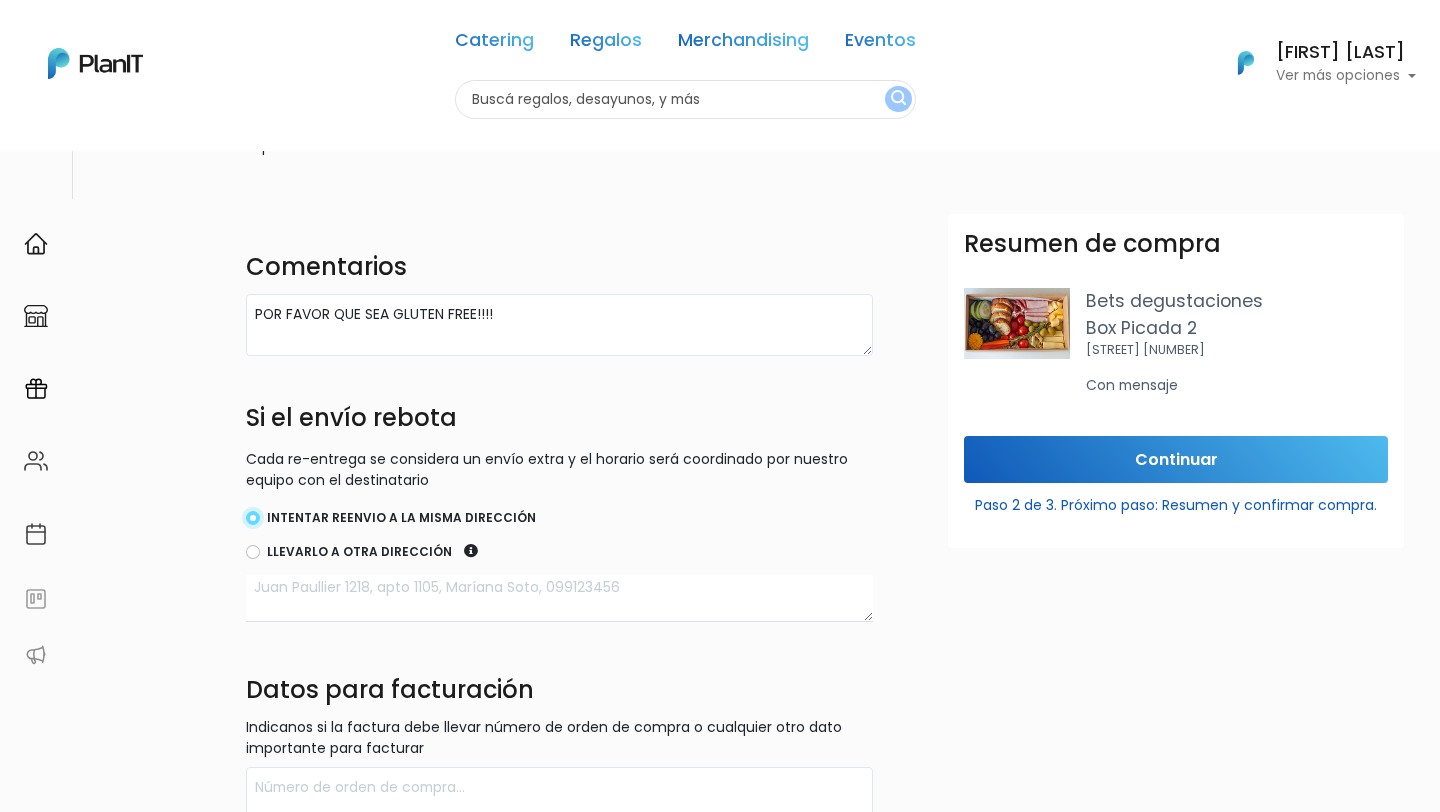 scroll, scrollTop: 966, scrollLeft: 0, axis: vertical 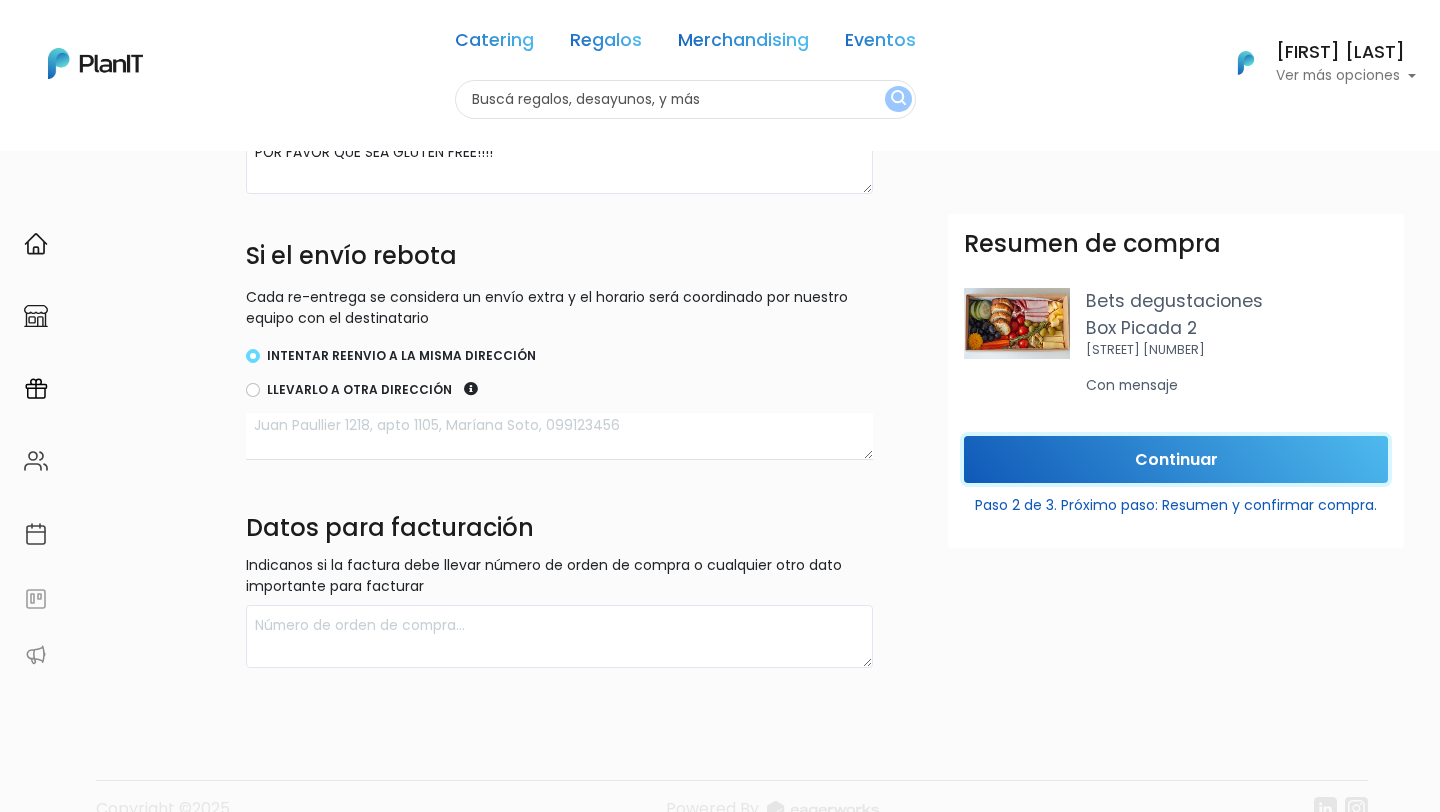 click on "Continuar" at bounding box center [1176, 459] 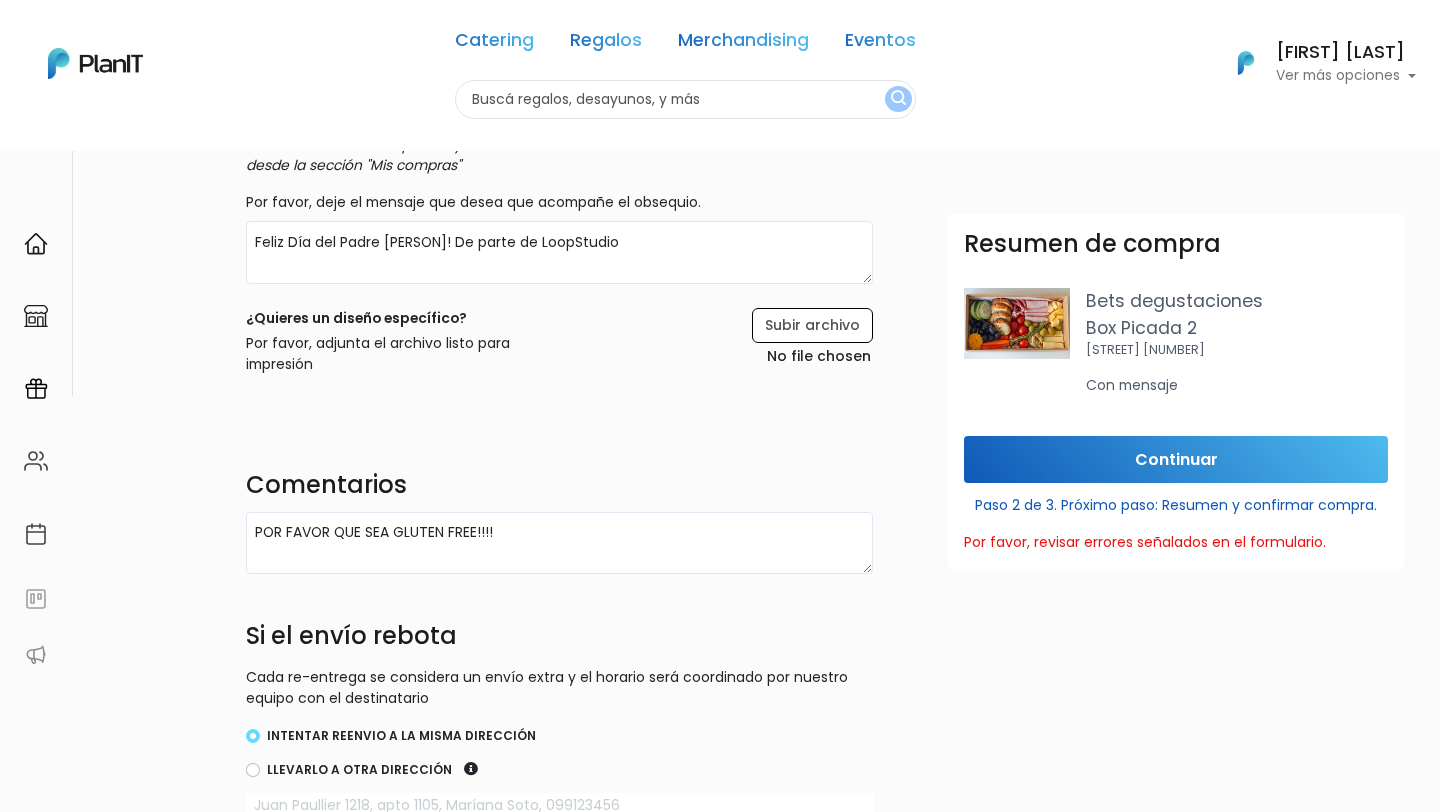 scroll, scrollTop: 0, scrollLeft: 0, axis: both 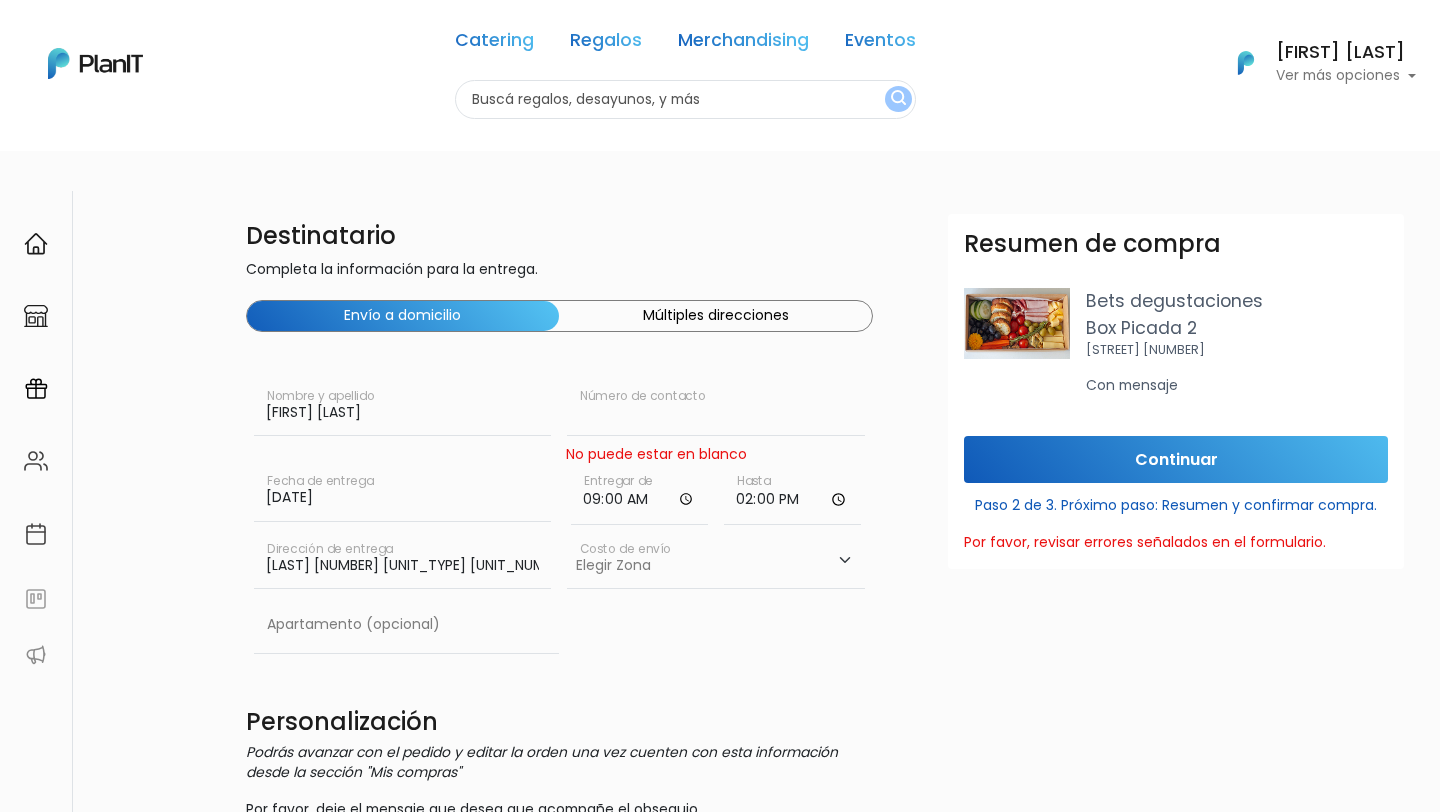 click at bounding box center [716, 408] 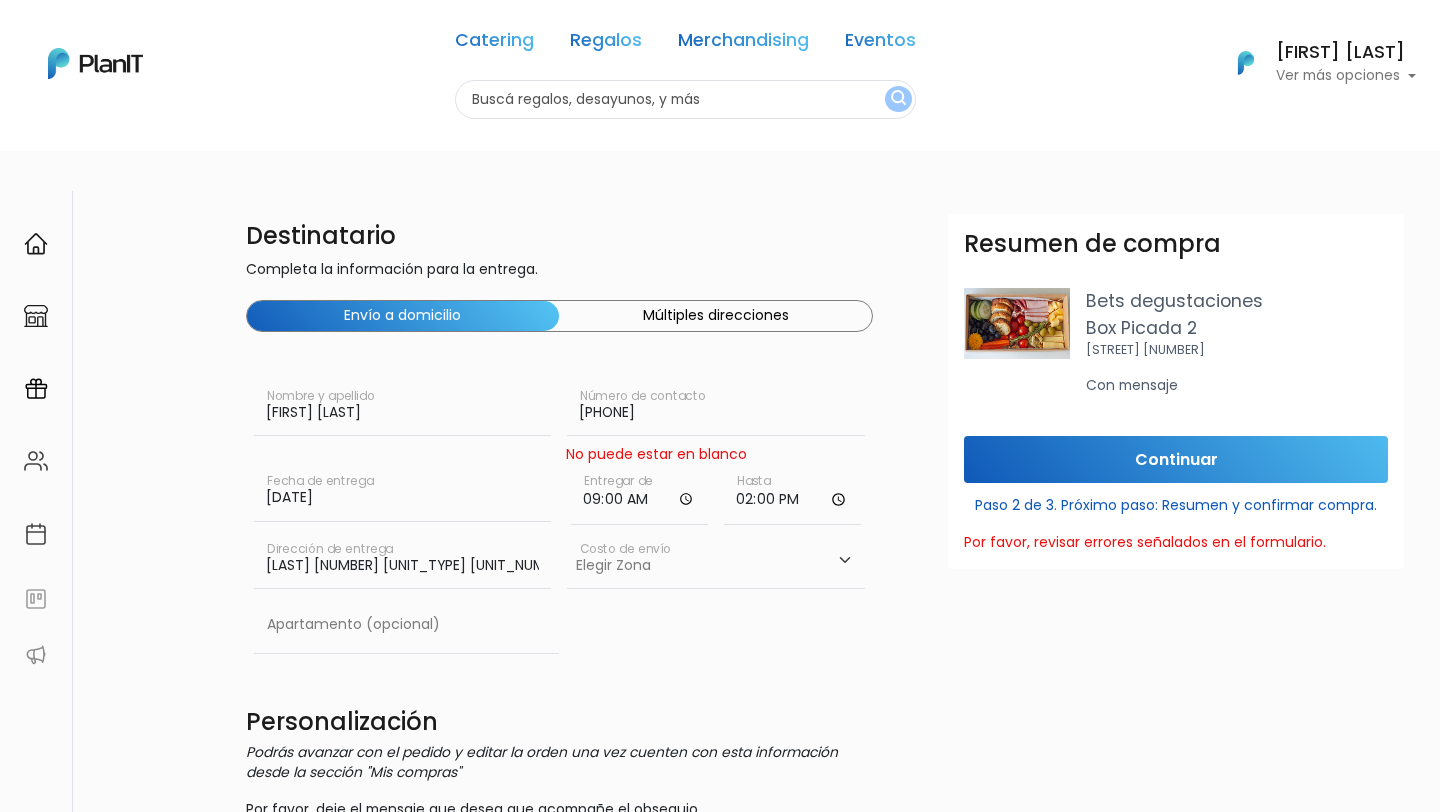 type on "[PHONE]" 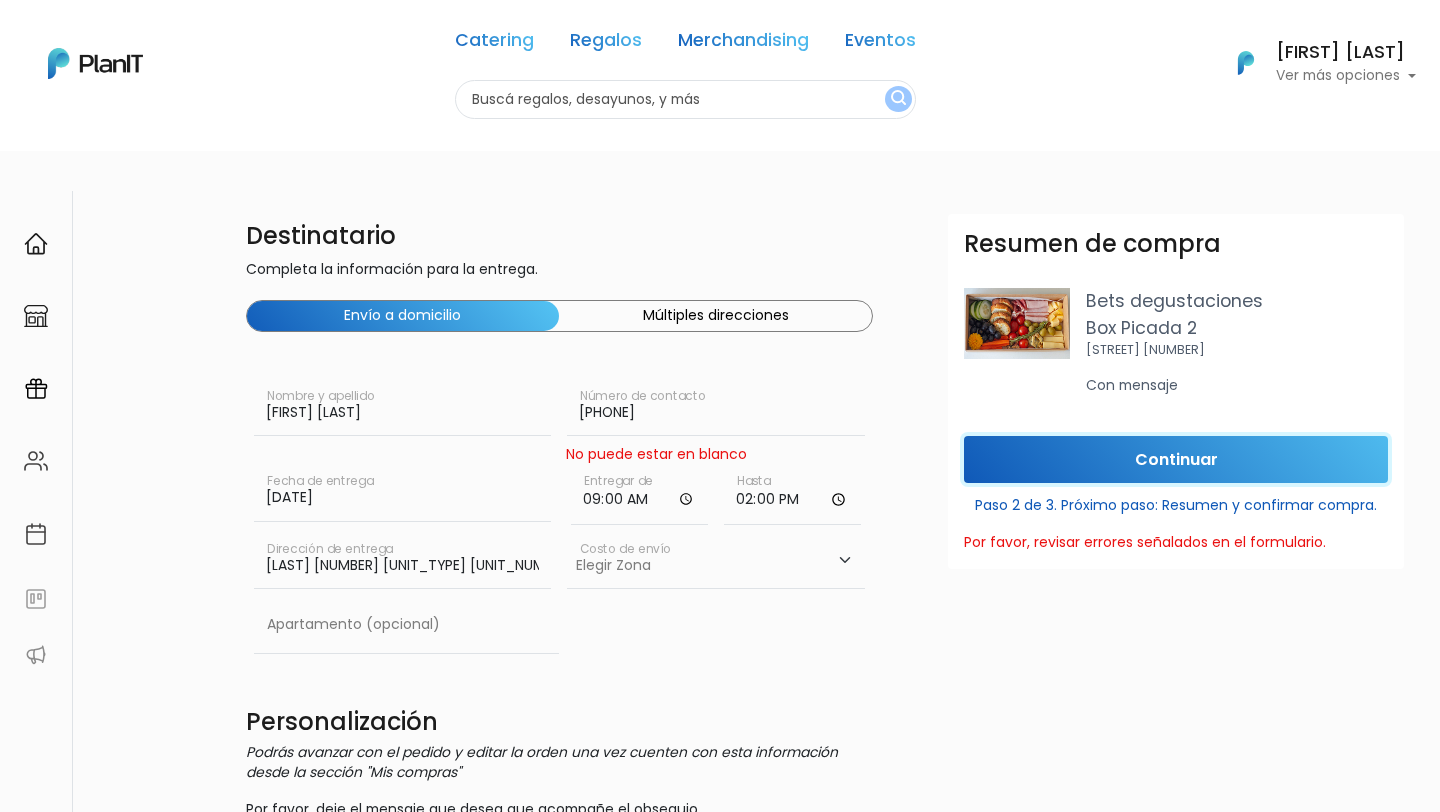 click on "Continuar" at bounding box center (1176, 459) 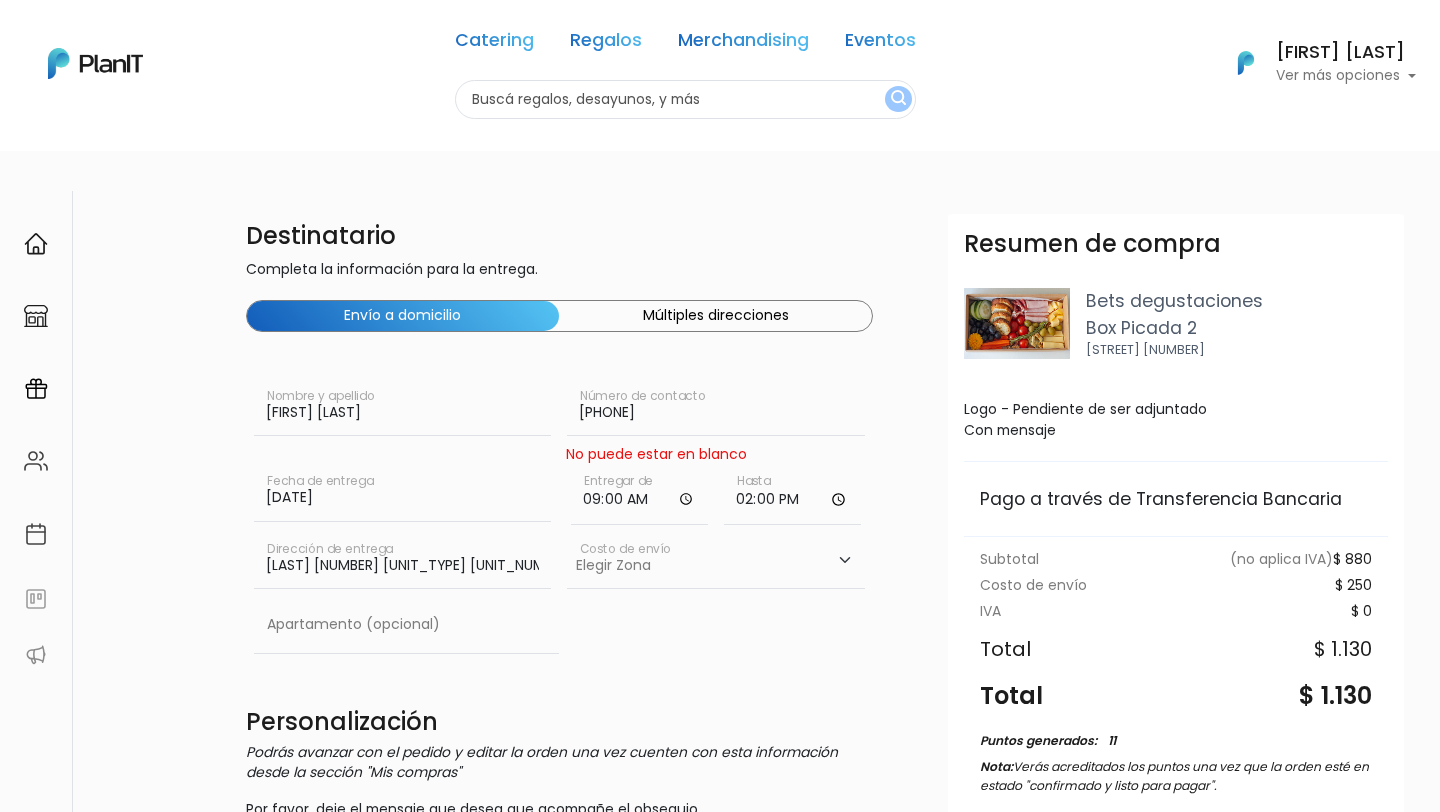 scroll, scrollTop: 161, scrollLeft: 0, axis: vertical 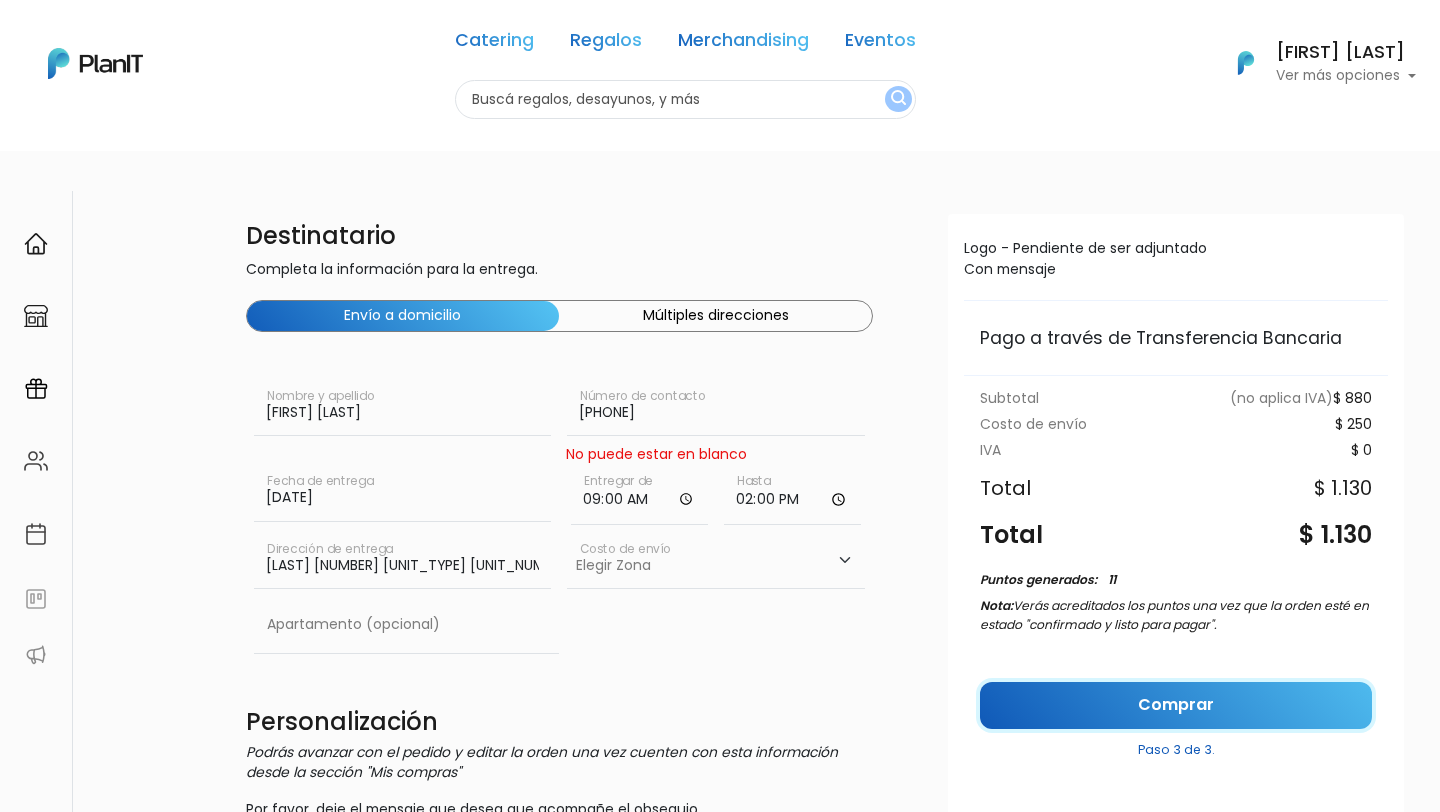 click on "Comprar" at bounding box center (1176, 705) 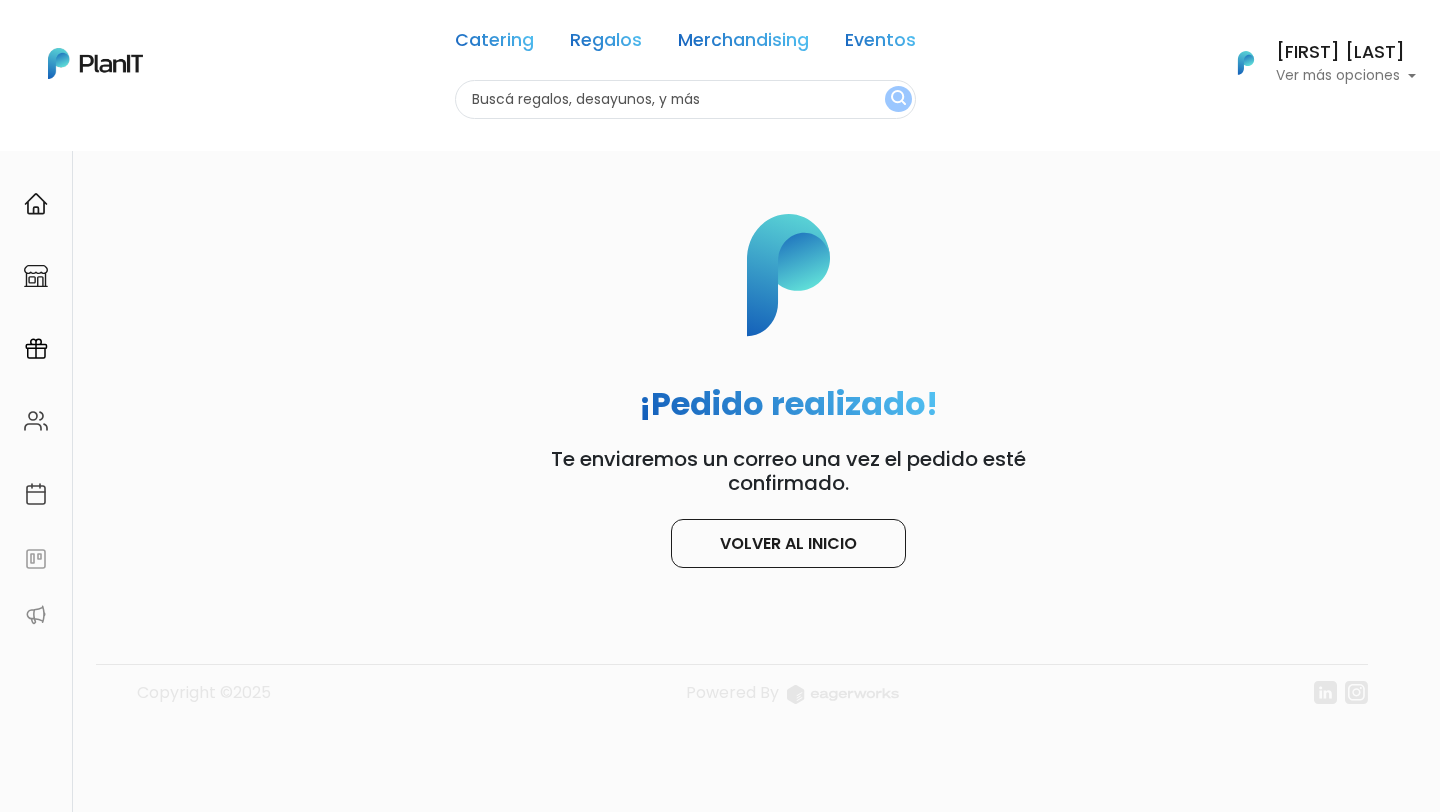 scroll, scrollTop: 0, scrollLeft: 0, axis: both 